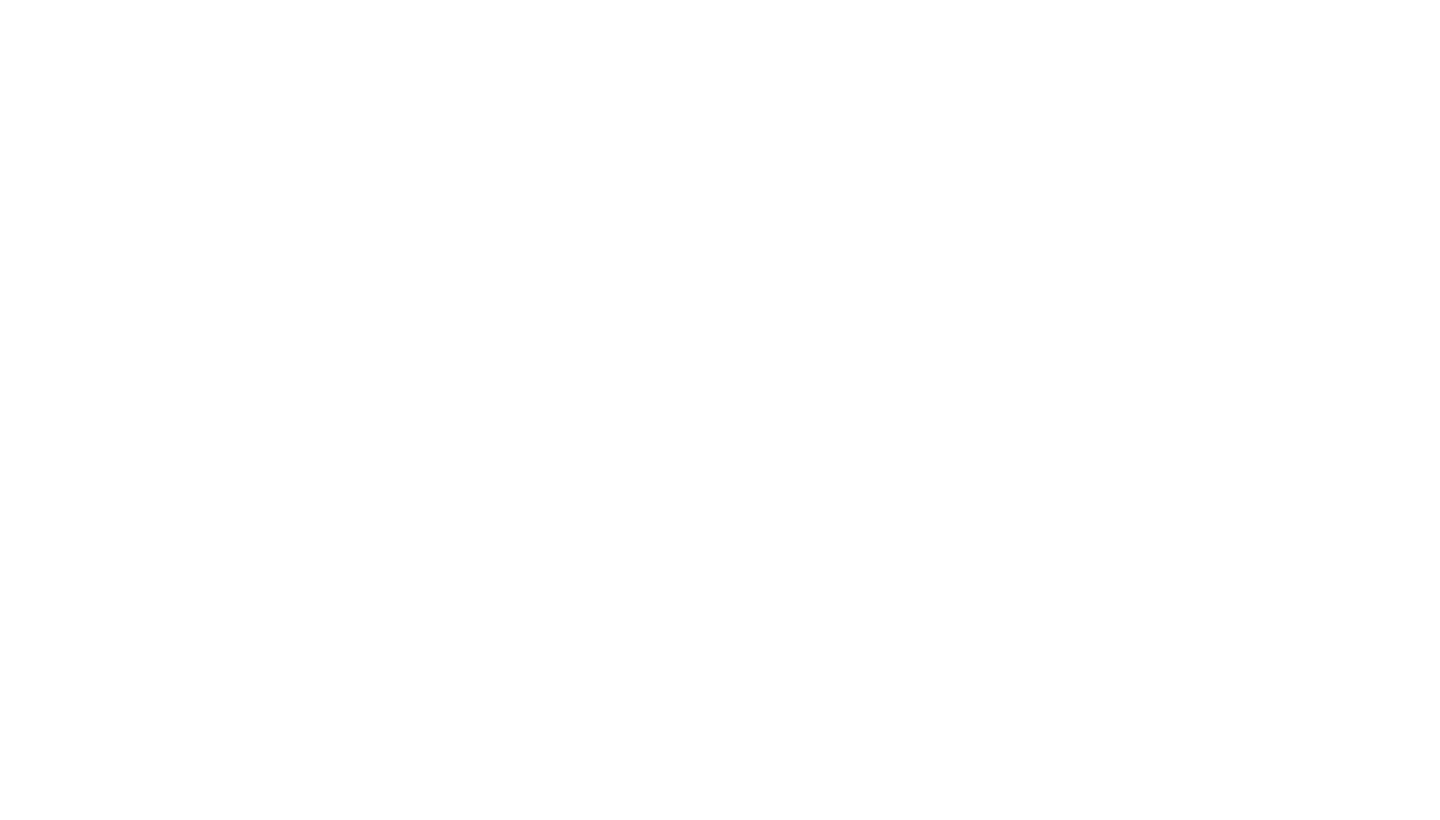 scroll, scrollTop: 0, scrollLeft: 0, axis: both 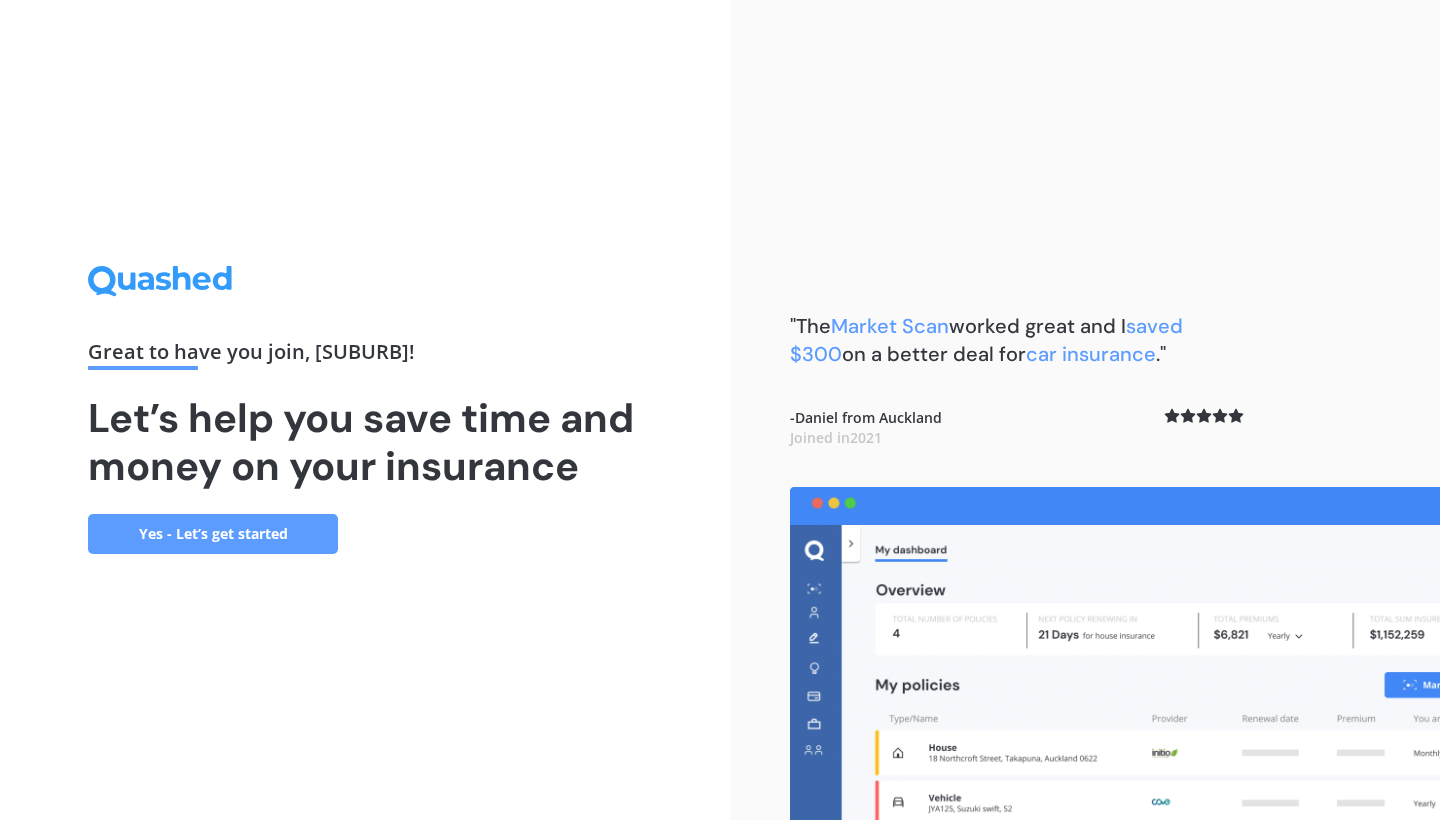 click on "Yes - Let’s get started" at bounding box center [213, 534] 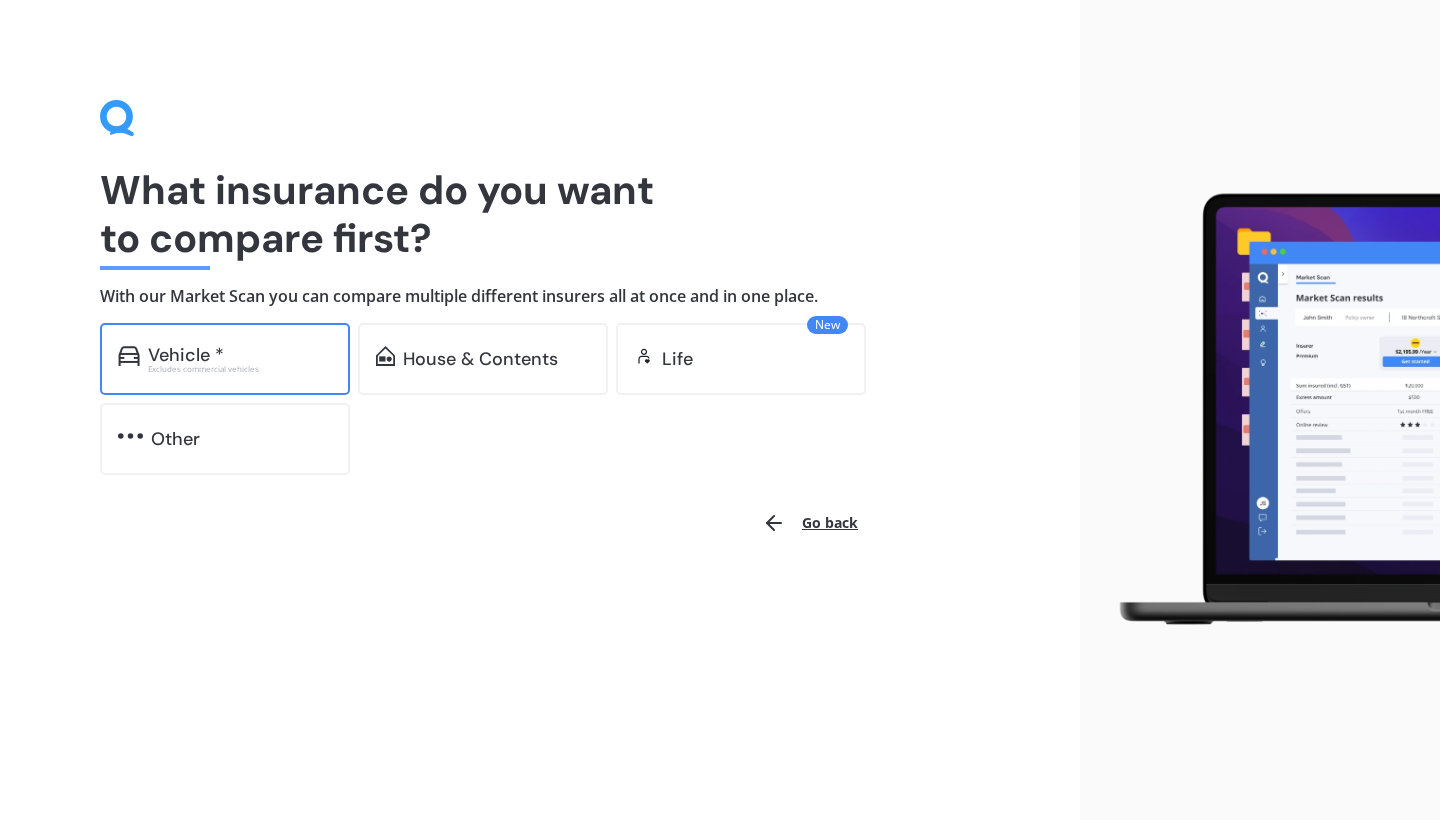 click on "Excludes commercial vehicles" at bounding box center (240, 369) 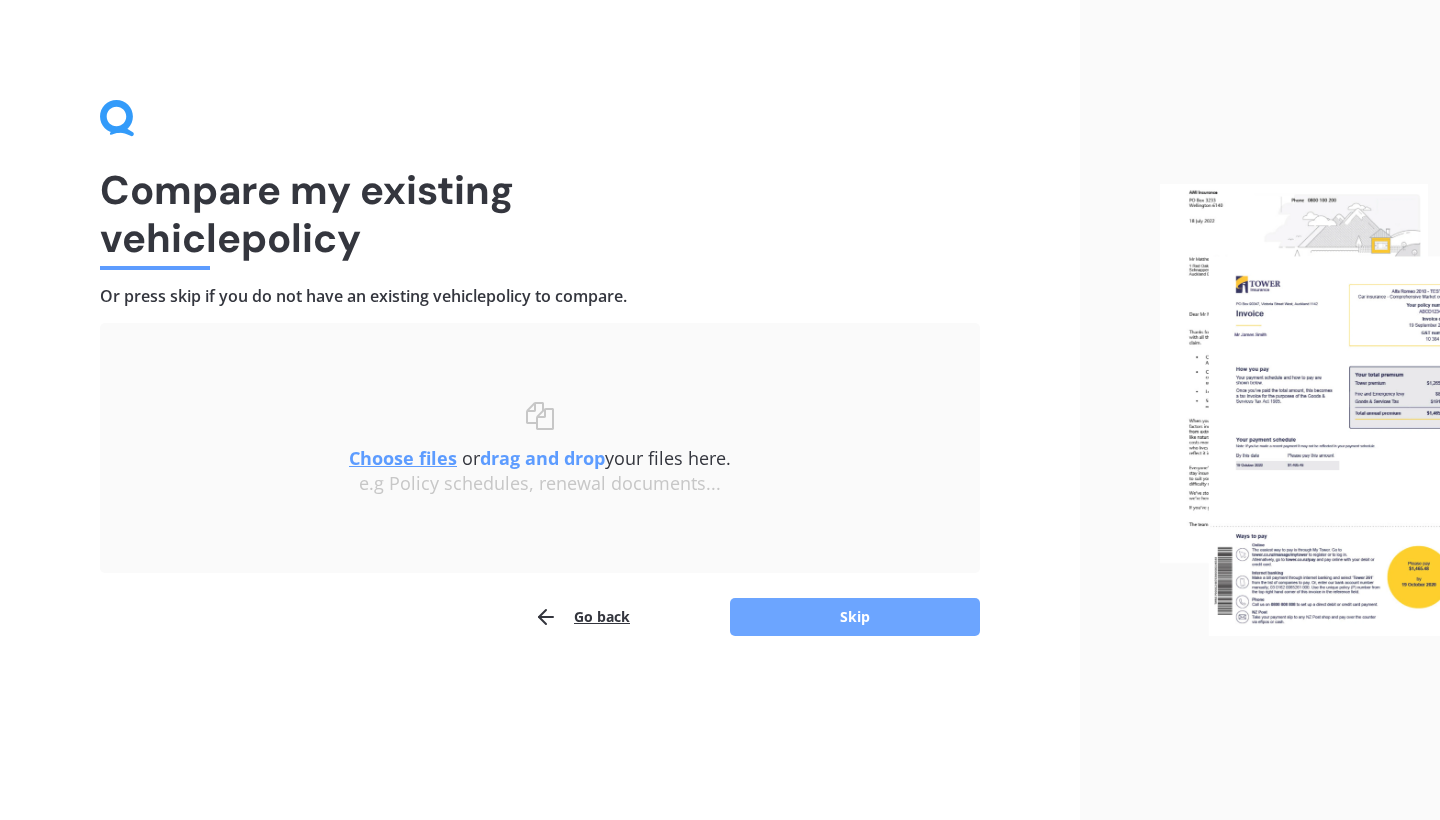 click on "Skip" at bounding box center (855, 617) 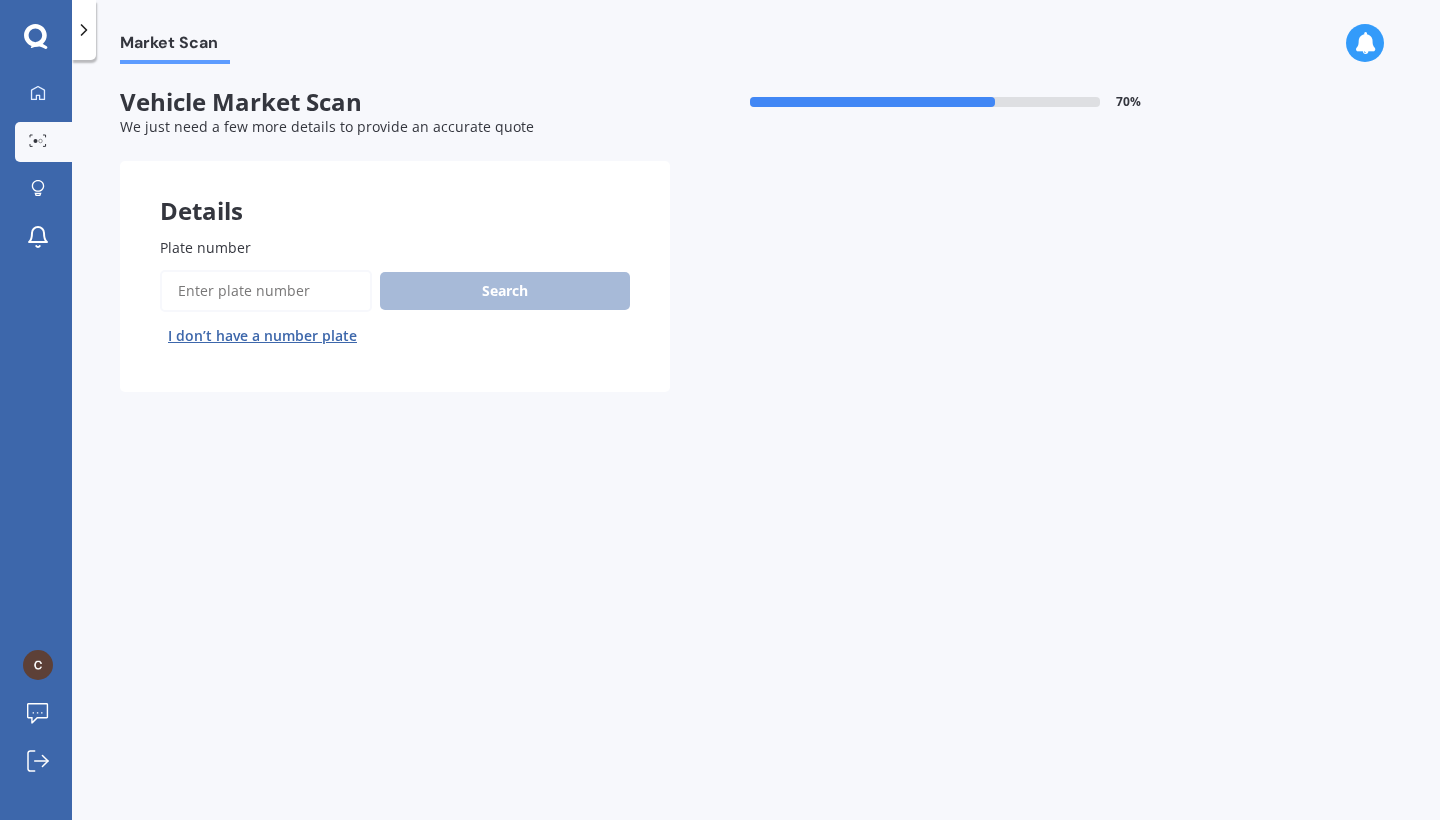 click on "Plate number" at bounding box center (266, 291) 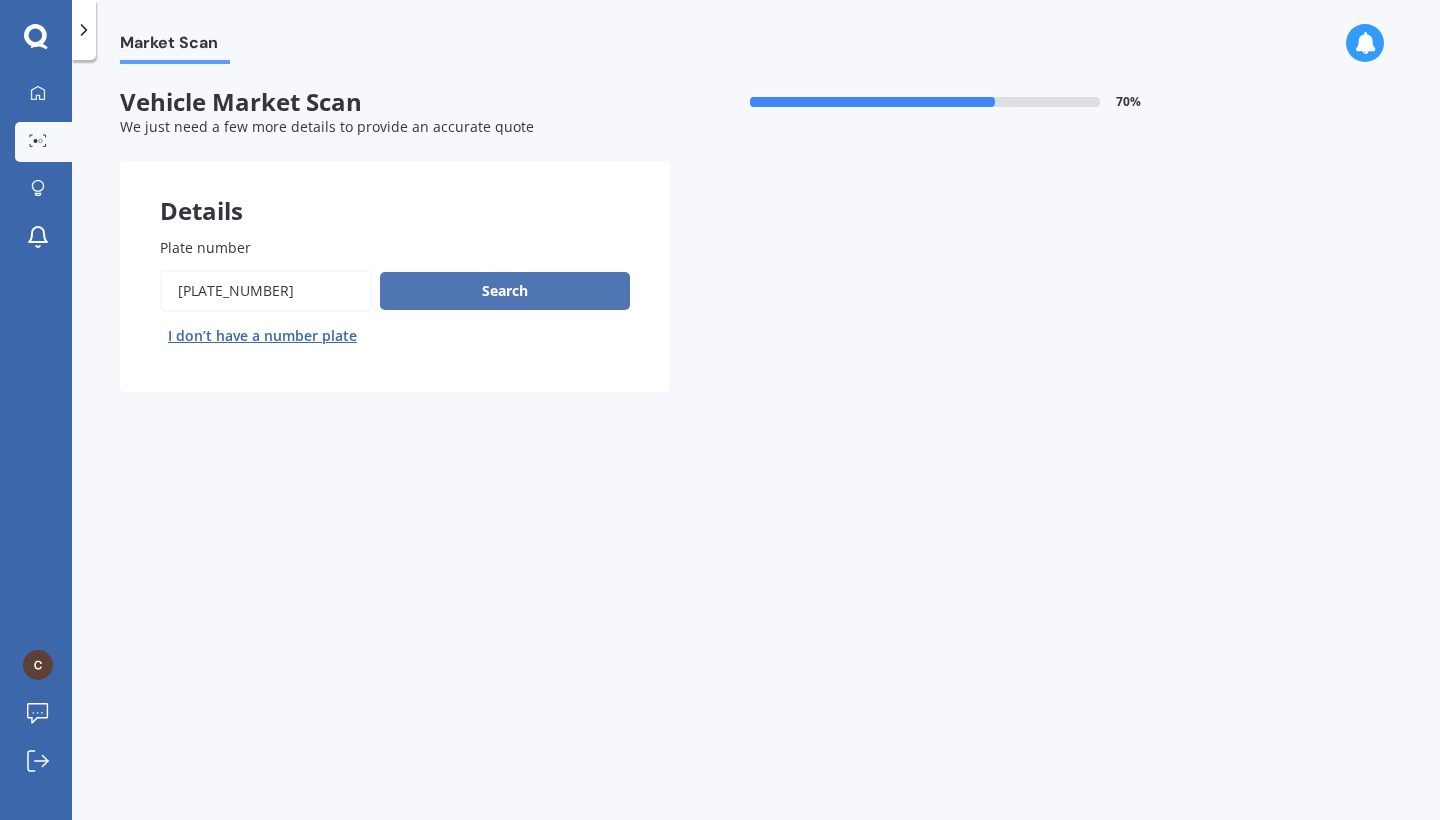 type on "[PLATE_NUMBER]" 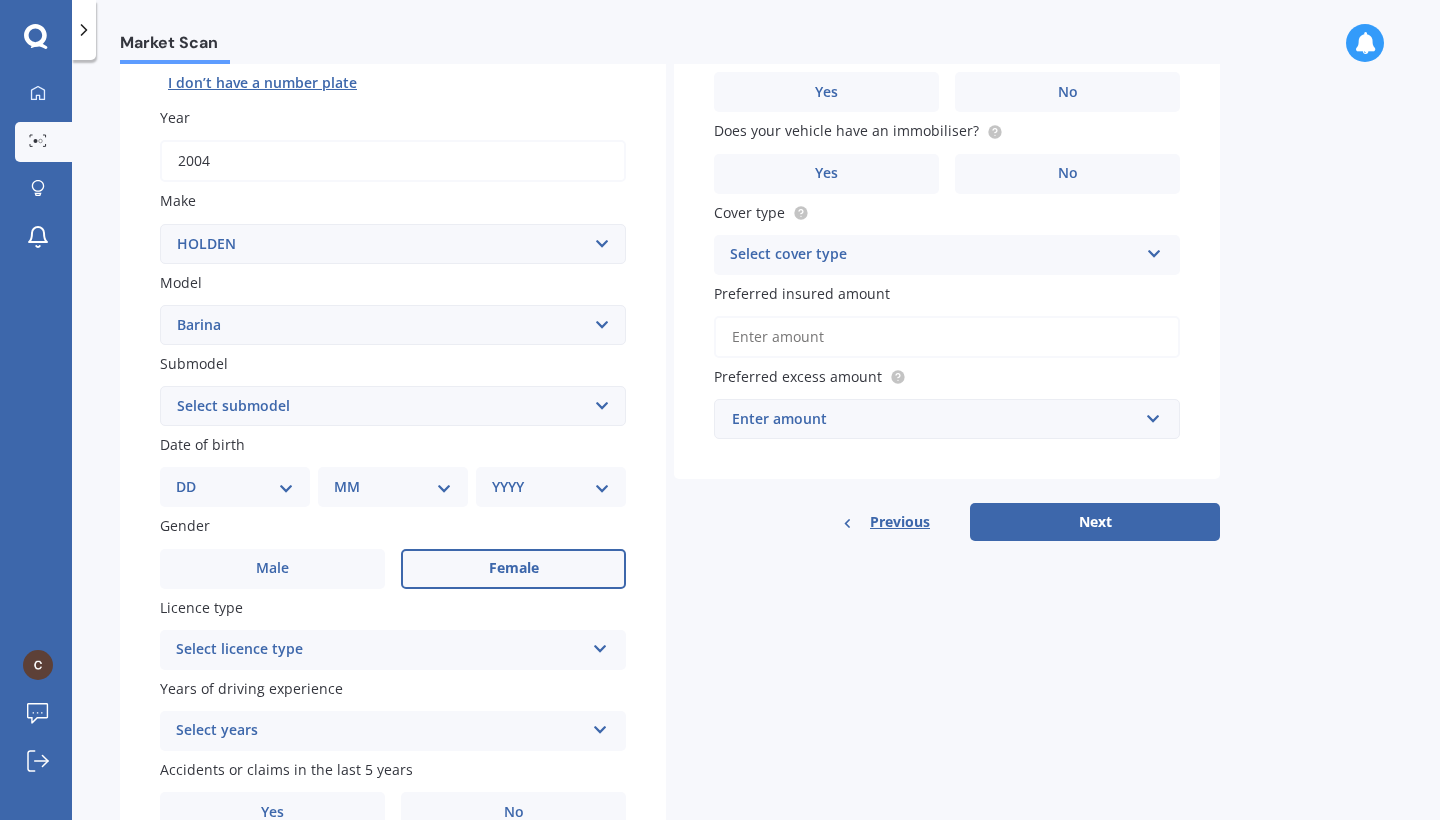 scroll, scrollTop: 254, scrollLeft: 0, axis: vertical 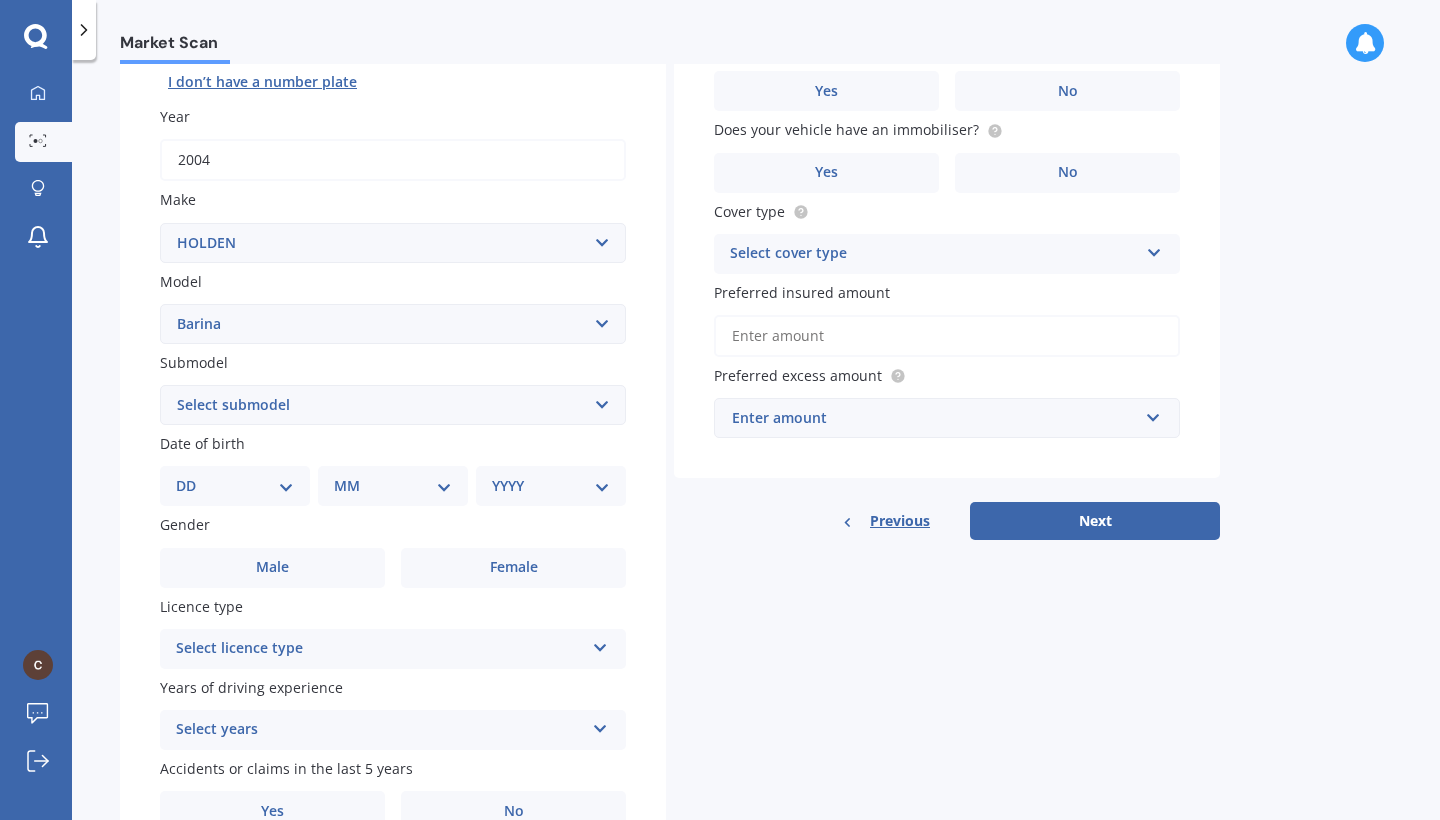 click on "DD 01 02 03 04 05 06 07 08 09 10 11 12 13 14 15 16 17 18 19 20 21 22 23 24 25 26 27 28 29 30 31" at bounding box center [235, 486] 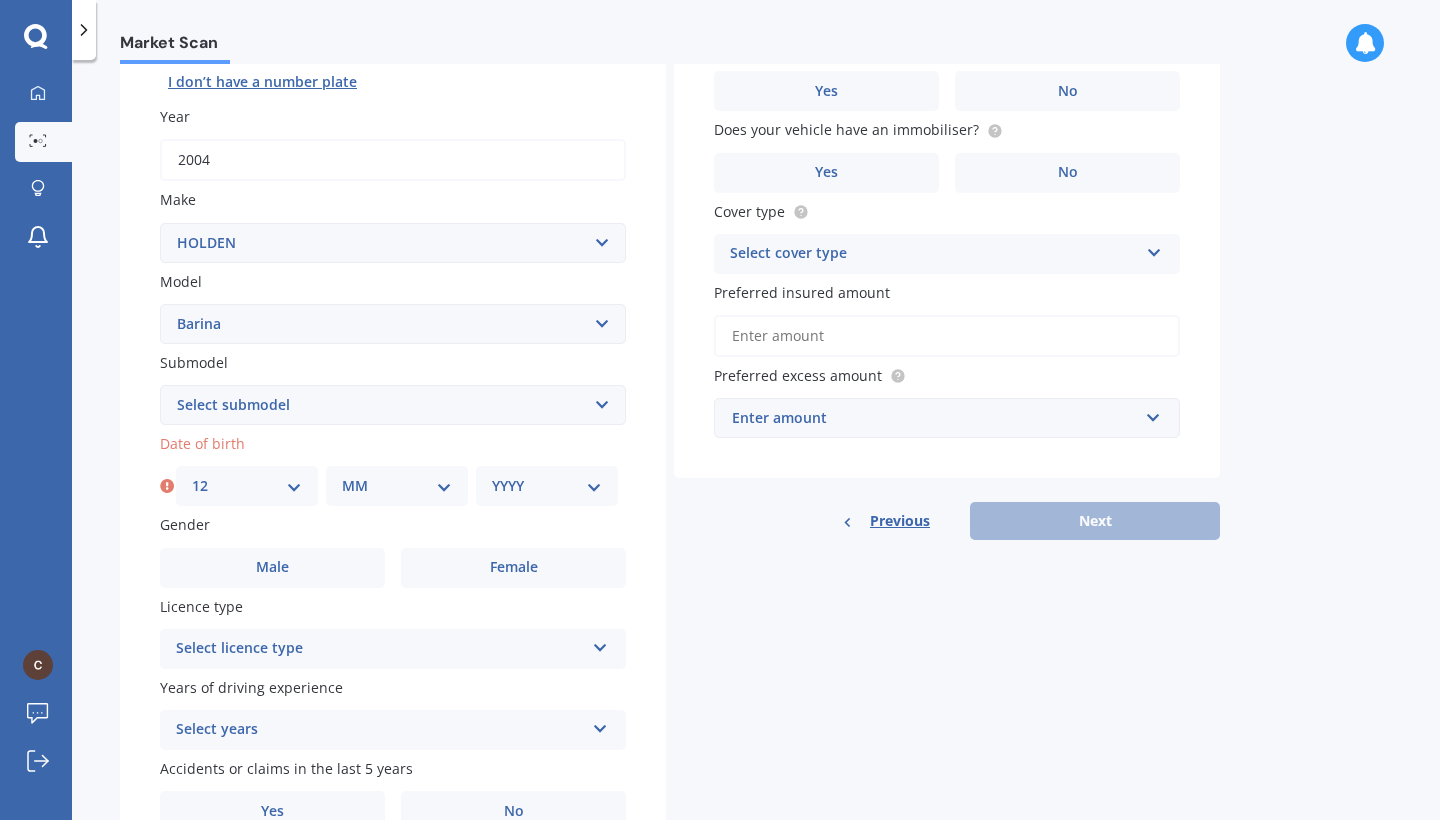 click on "MM 01 02 03 04 05 06 07 08 09 10 11 12" at bounding box center [397, 486] 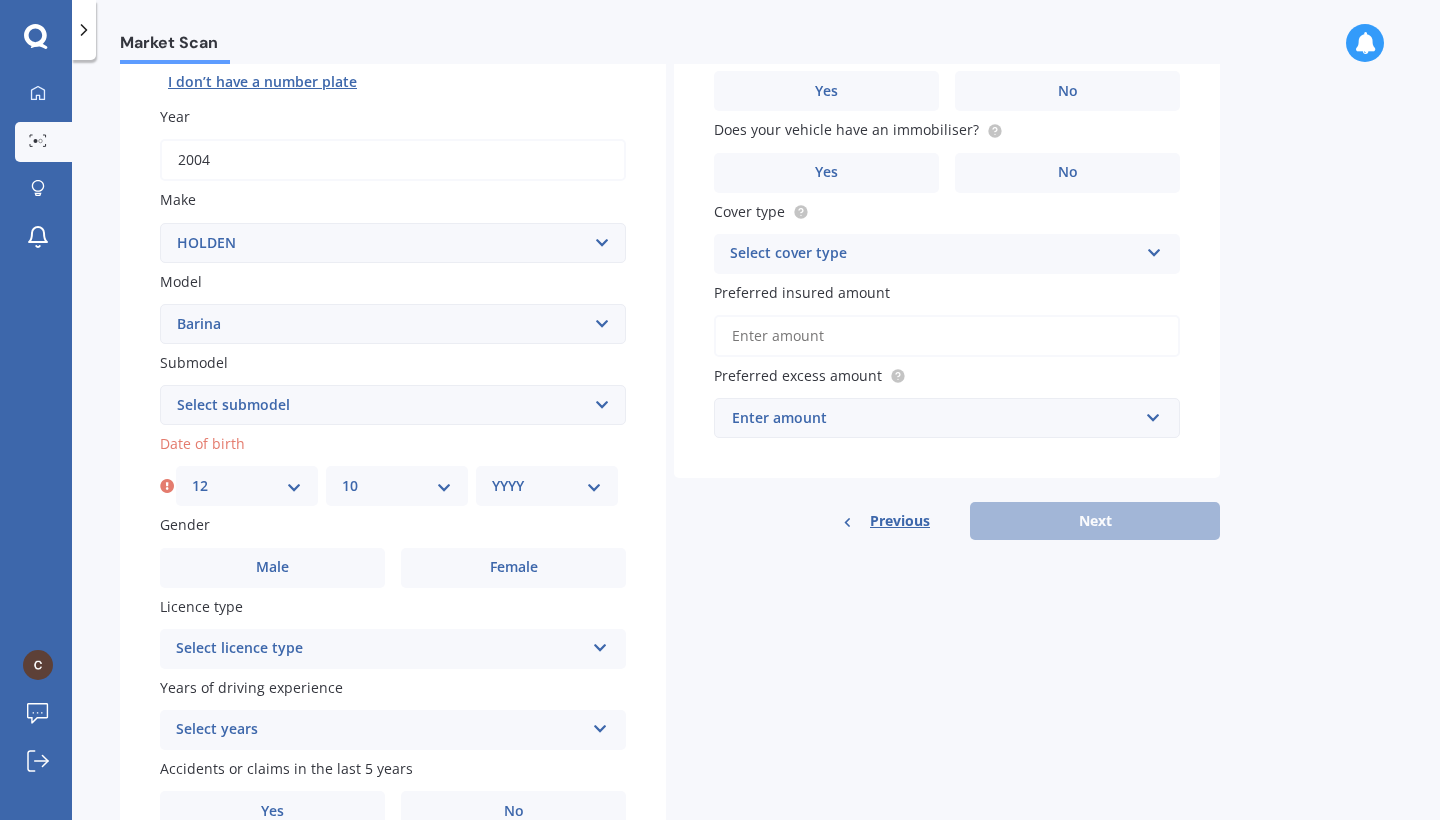click on "YYYY 2025 2024 2023 2022 2021 2020 2019 2018 2017 2016 2015 2014 2013 2012 2011 2010 2009 2008 2007 2006 2005 2004 2003 2002 2001 2000 1999 1998 1997 1996 1995 1994 1993 1992 1991 1990 1989 1988 1987 1986 1985 1984 1983 1982 1981 1980 1979 1978 1977 1976 1975 1974 1973 1972 1971 1970 1969 1968 1967 1966 1965 1964 1963 1962 1961 1960 1959 1958 1957 1956 1955 1954 1953 1952 1951 1950 1949 1948 1947 1946 1945 1944 1943 1942 1941 1940 1939 1938 1937 1936 1935 1934 1933 1932 1931 1930 1929 1928 1927 1926" at bounding box center [547, 486] 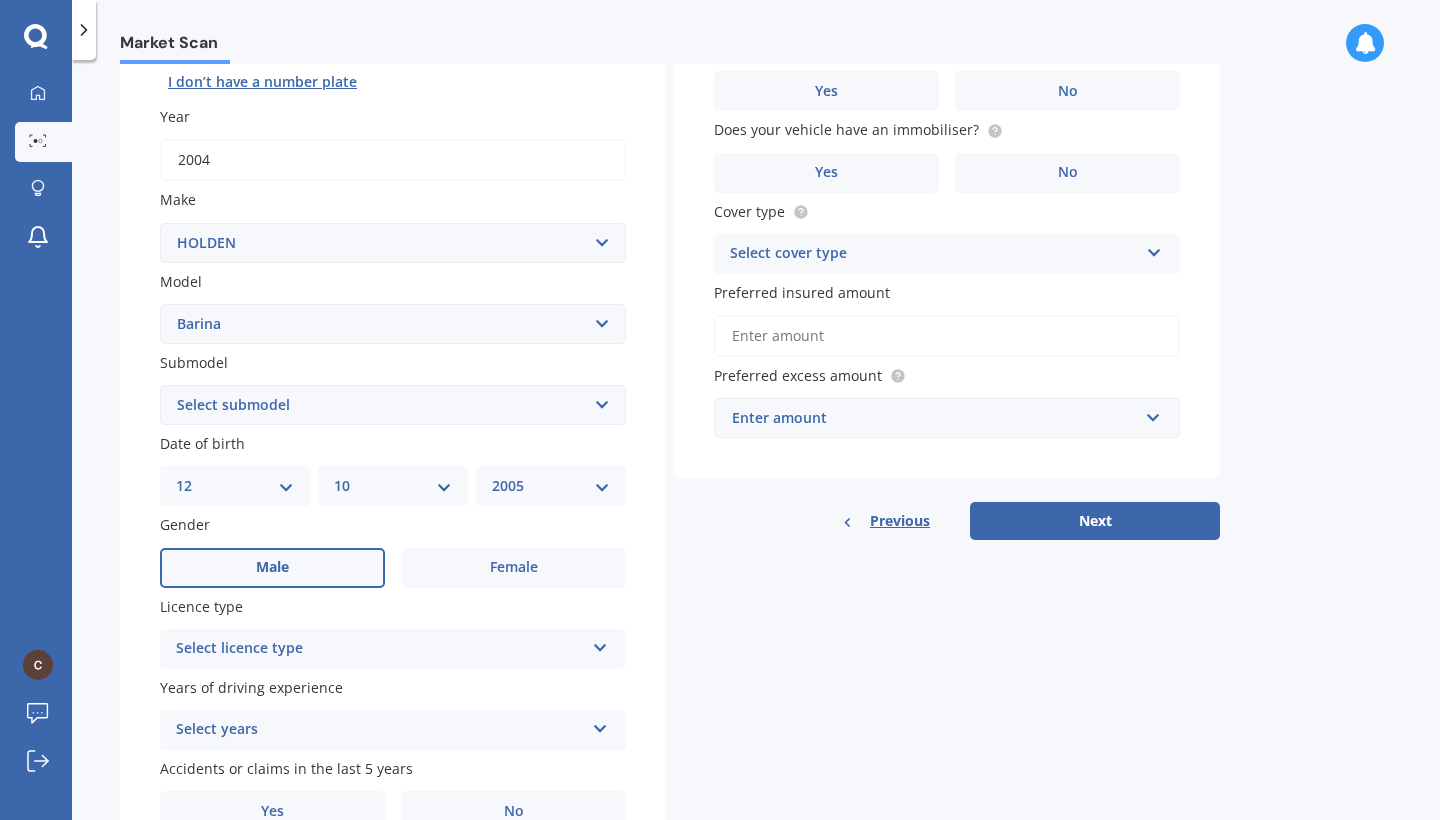 click on "Male" at bounding box center (272, 567) 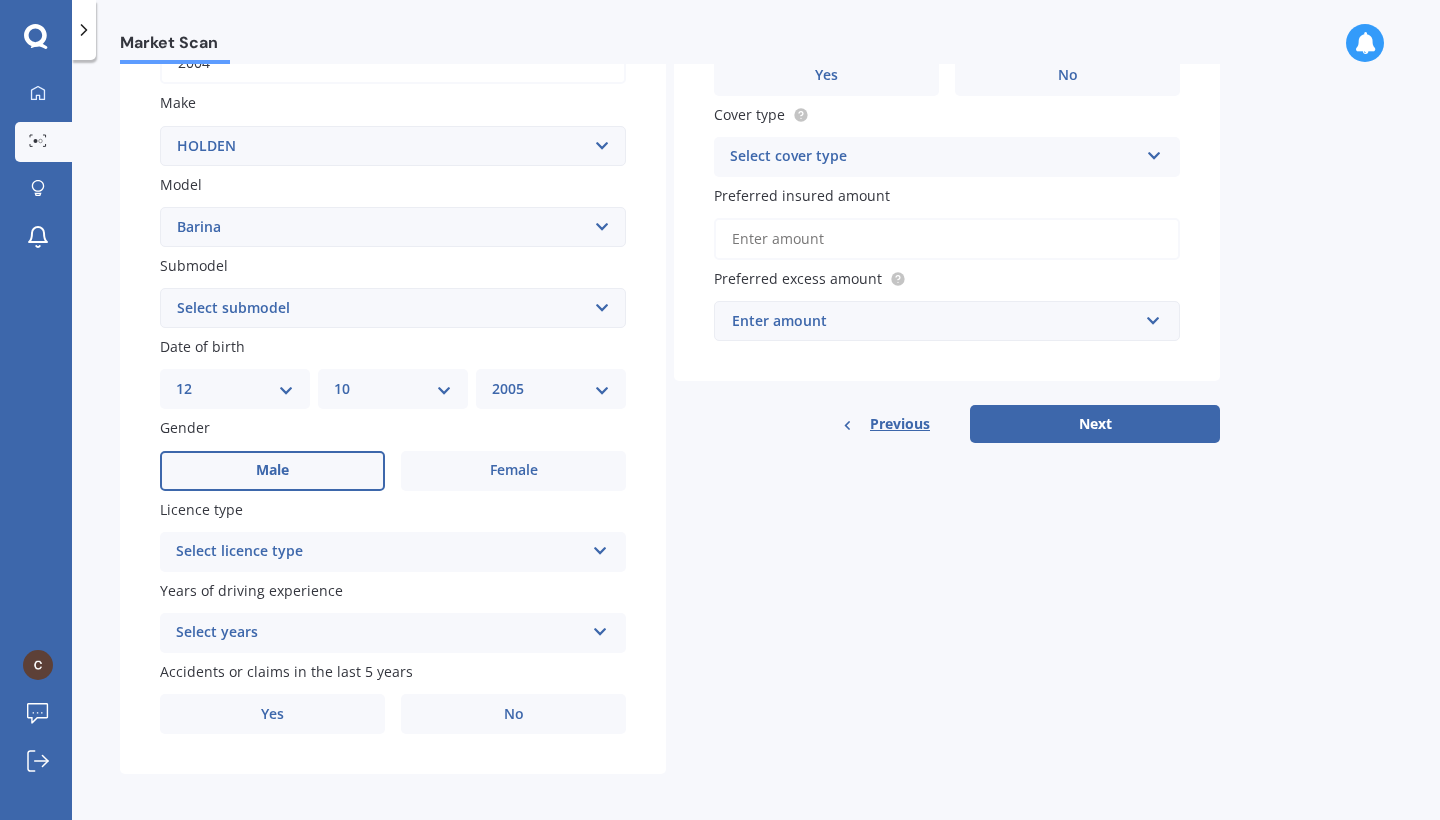 scroll, scrollTop: 350, scrollLeft: 0, axis: vertical 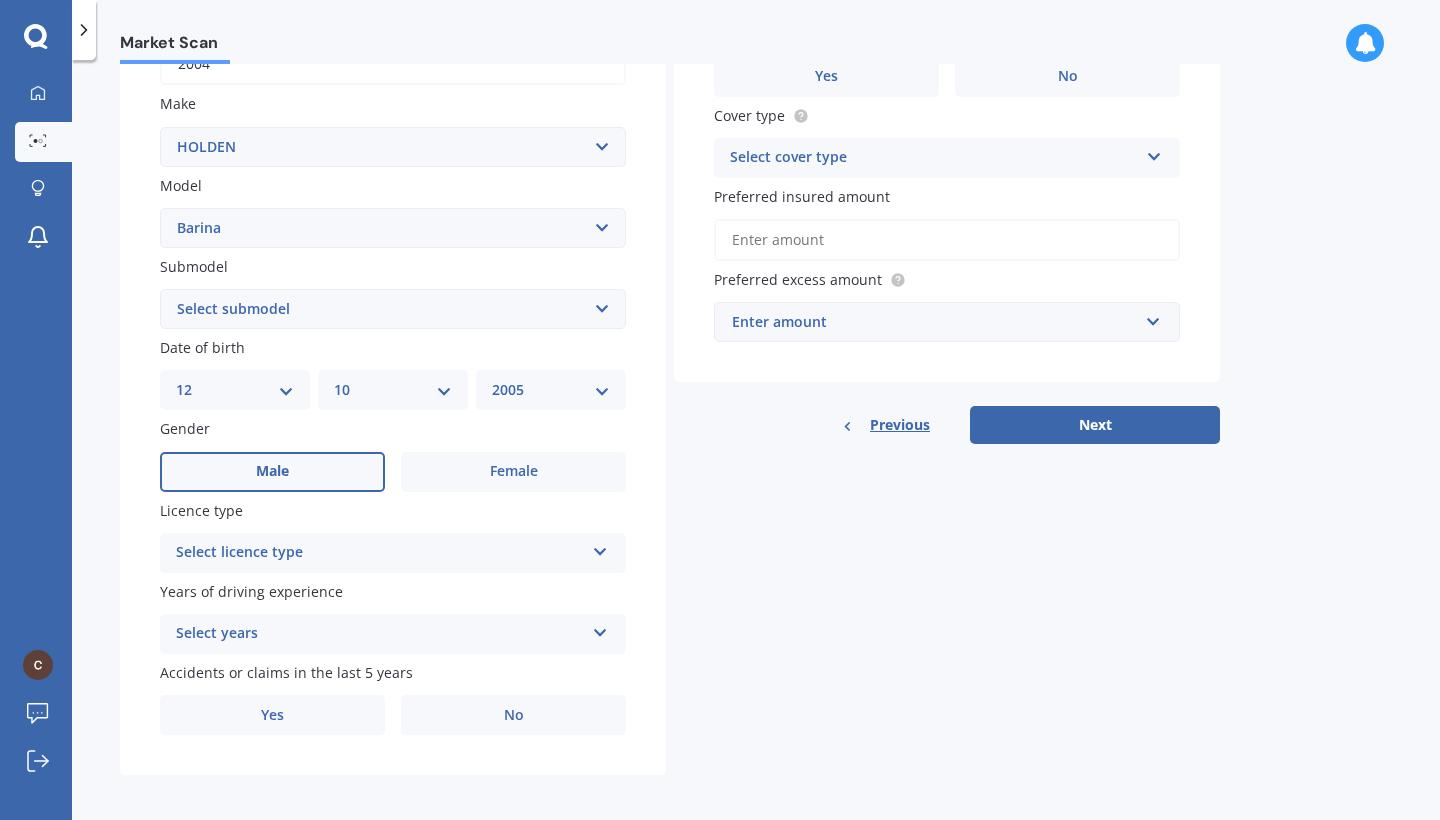 click on "Select licence type" at bounding box center [380, 553] 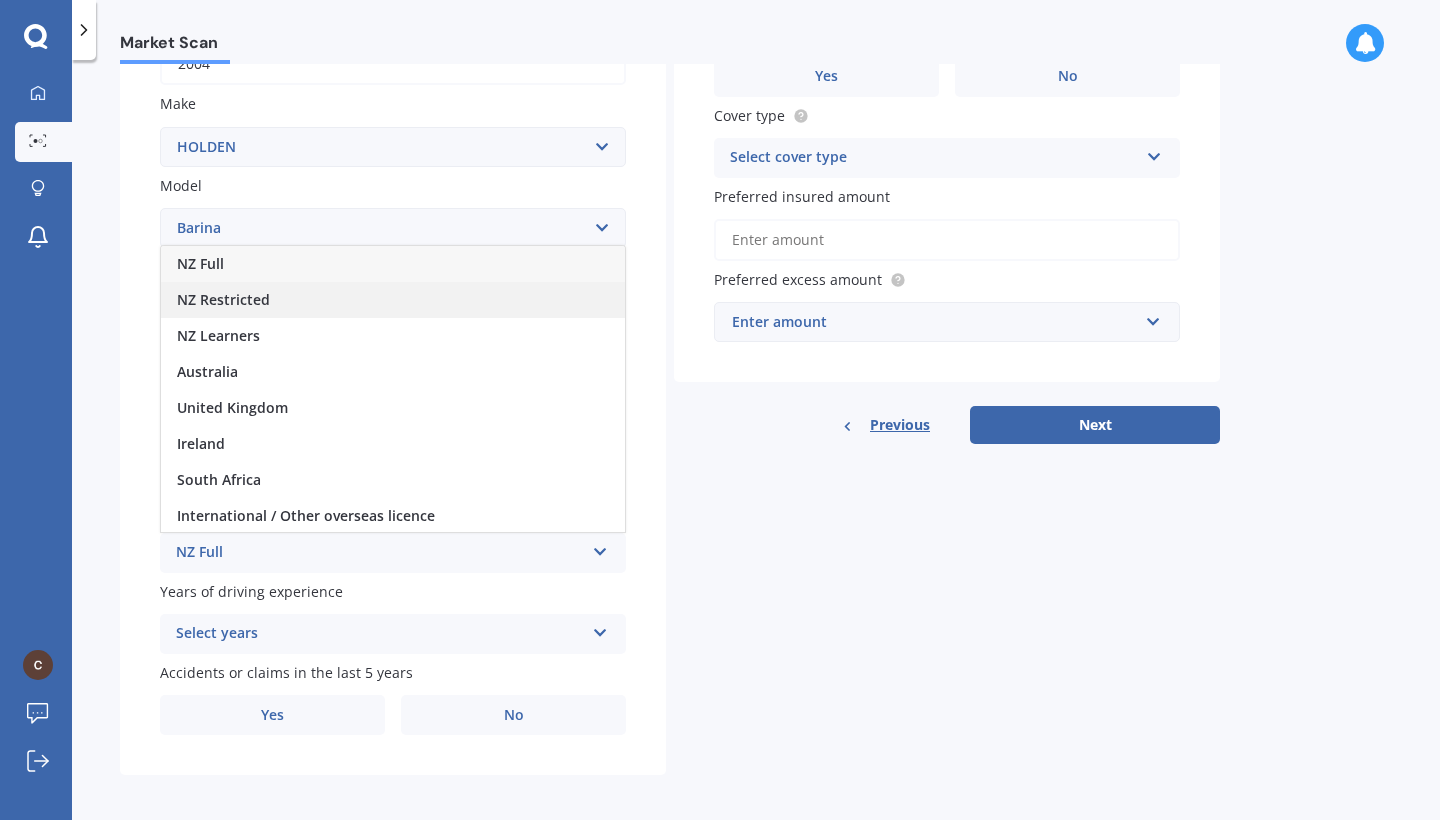 click on "NZ Restricted" at bounding box center [393, 300] 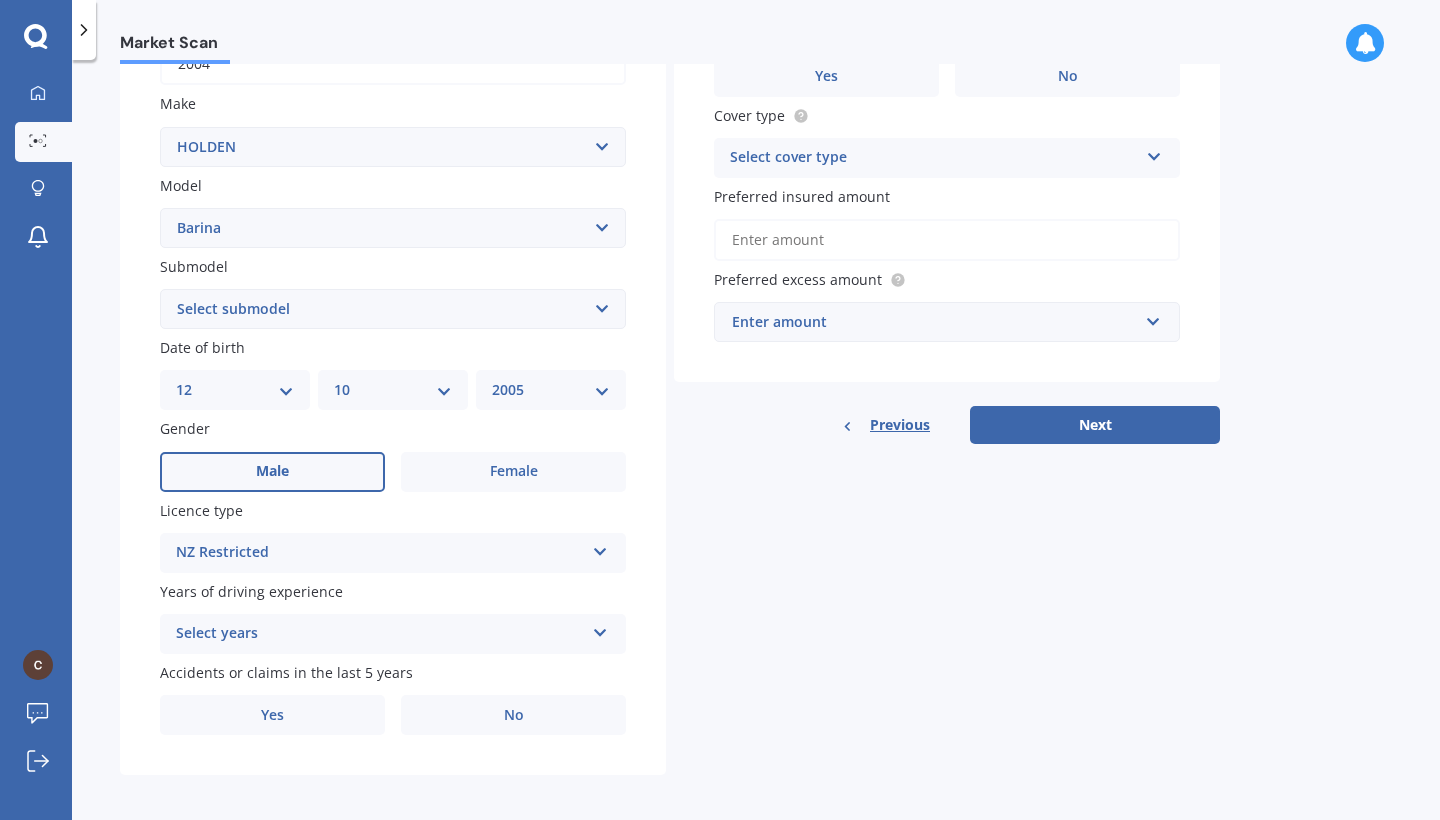 click on "Select years" at bounding box center [380, 634] 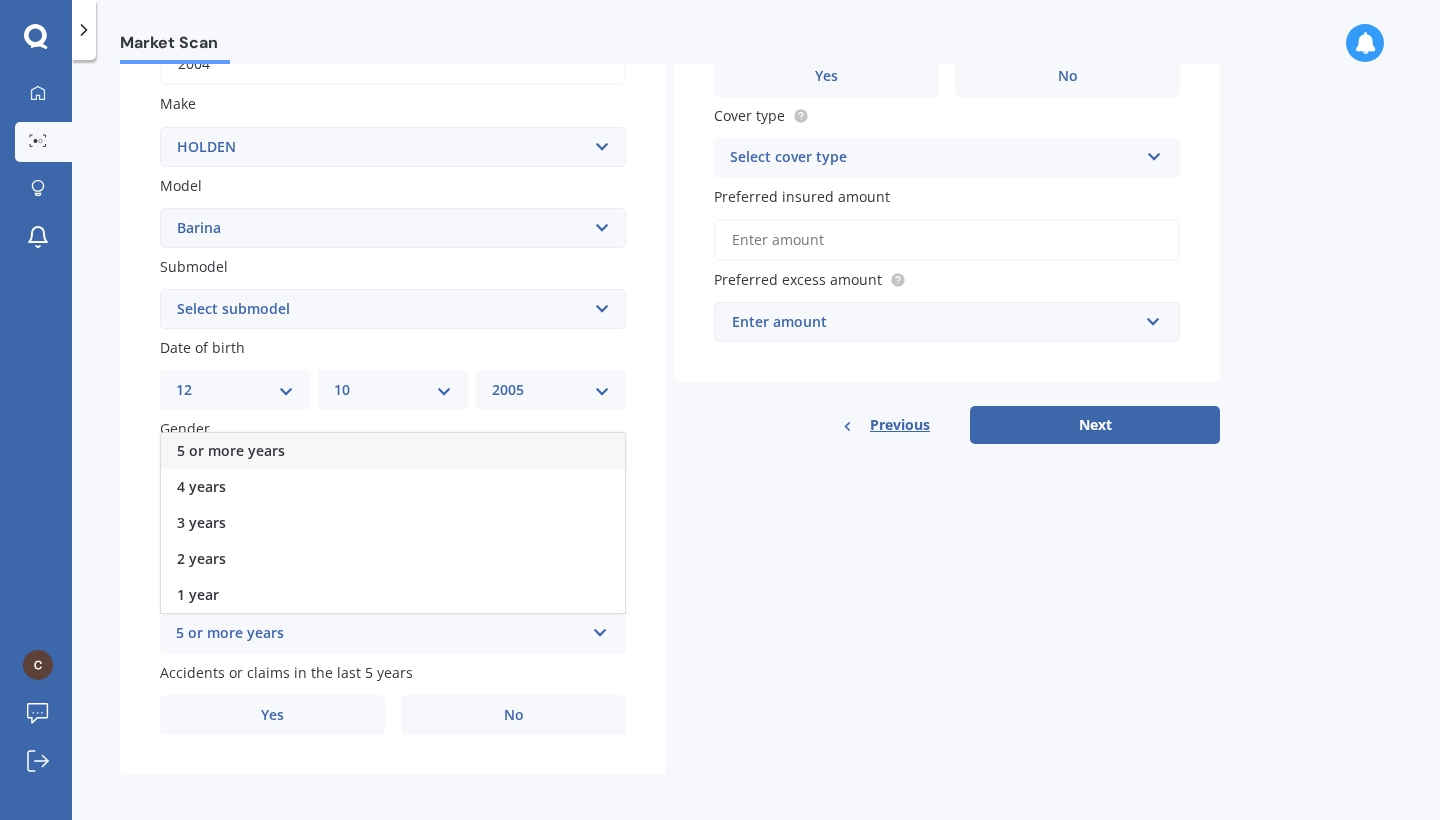 click on "5 or more years" at bounding box center [393, 451] 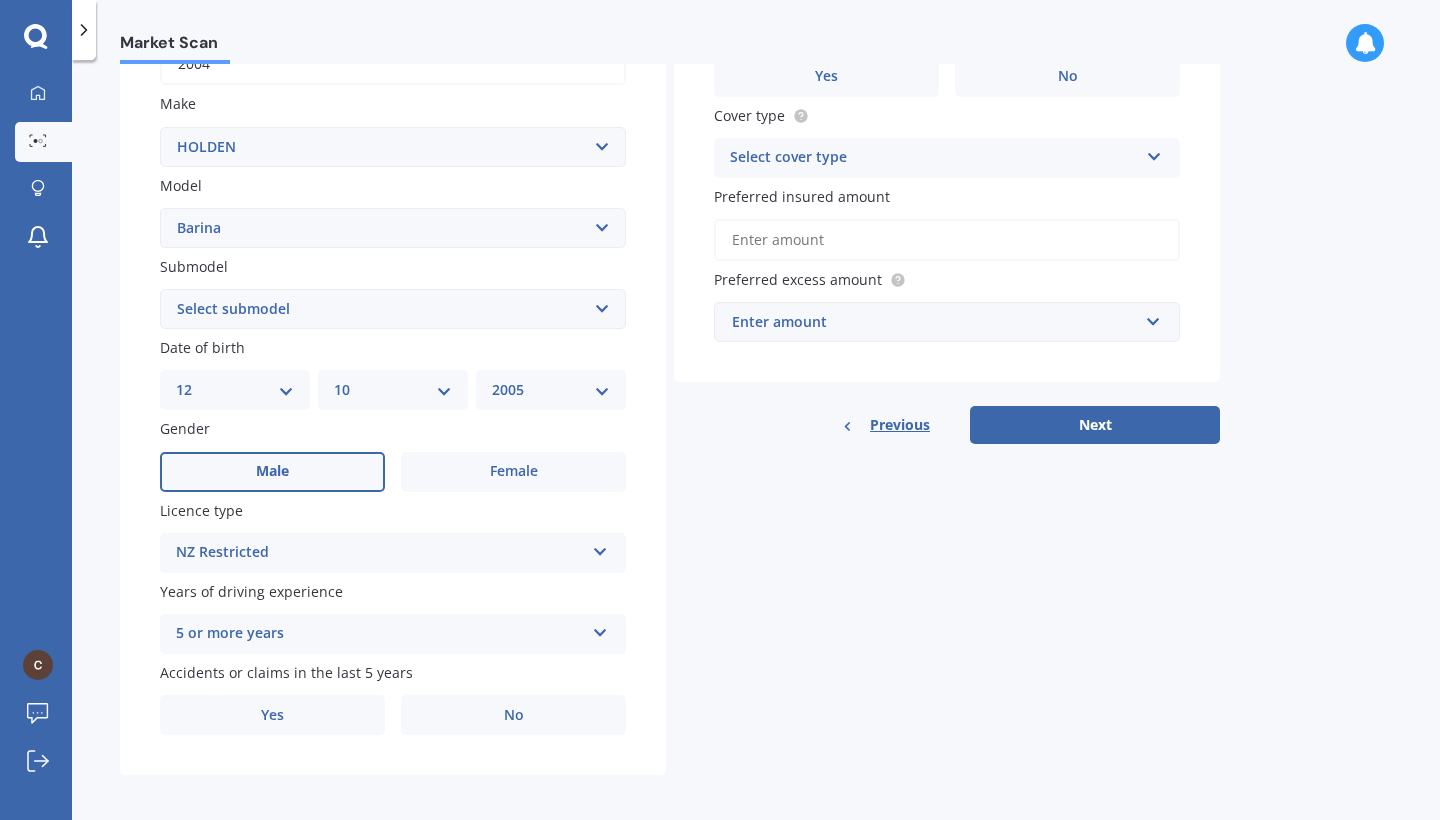 scroll, scrollTop: 0, scrollLeft: 0, axis: both 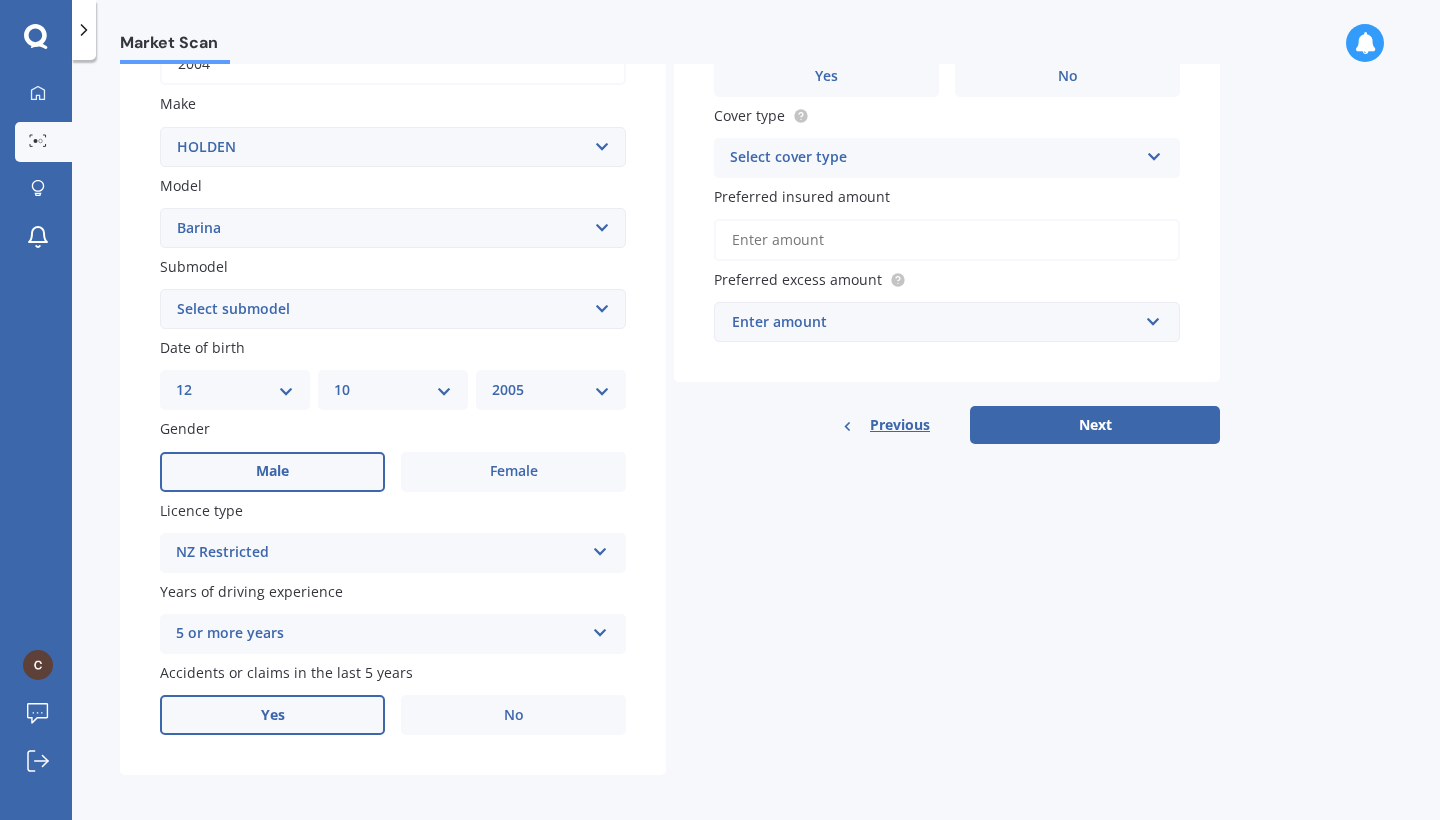 click on "Yes" at bounding box center (272, 472) 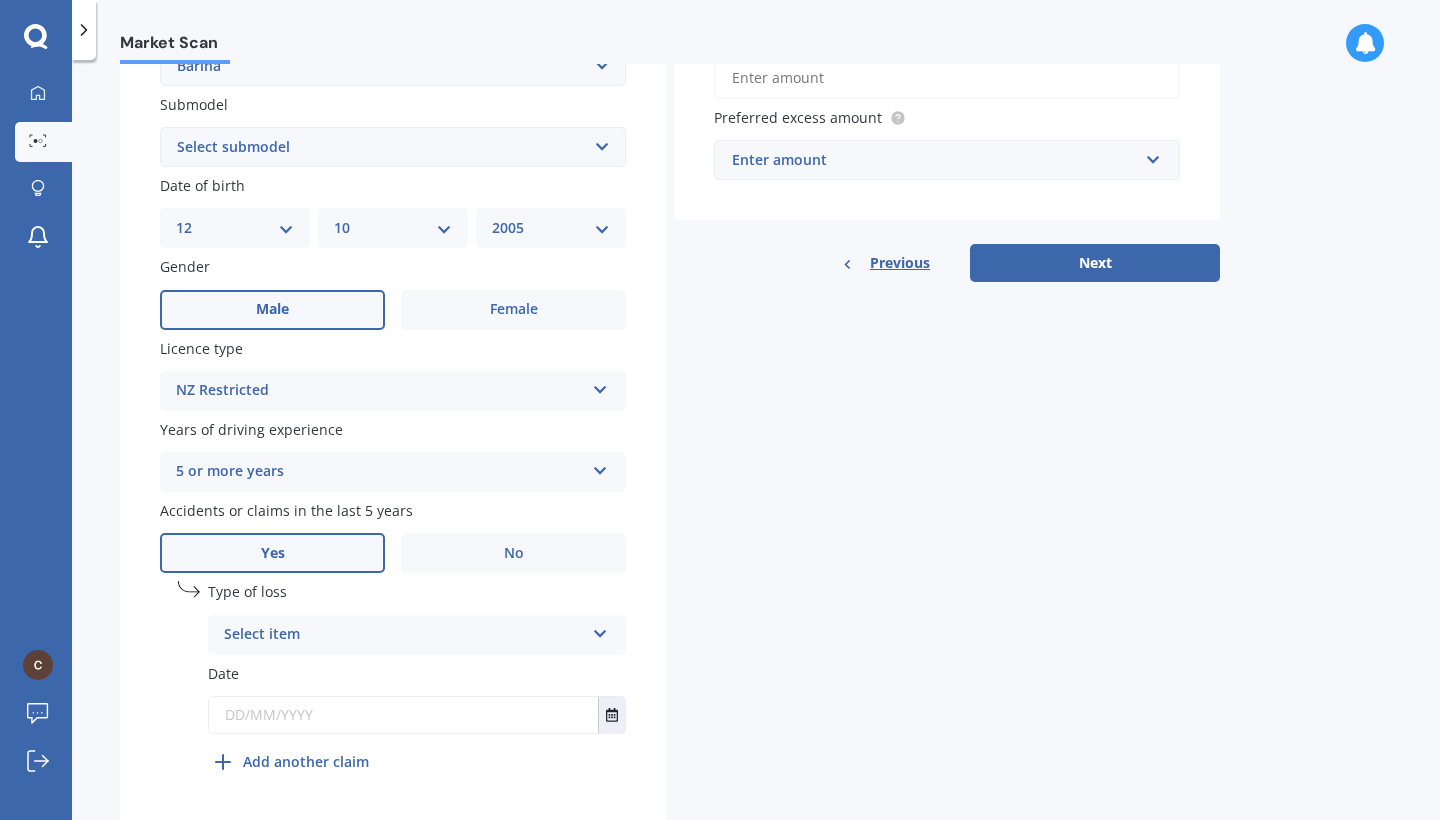 scroll, scrollTop: 516, scrollLeft: 0, axis: vertical 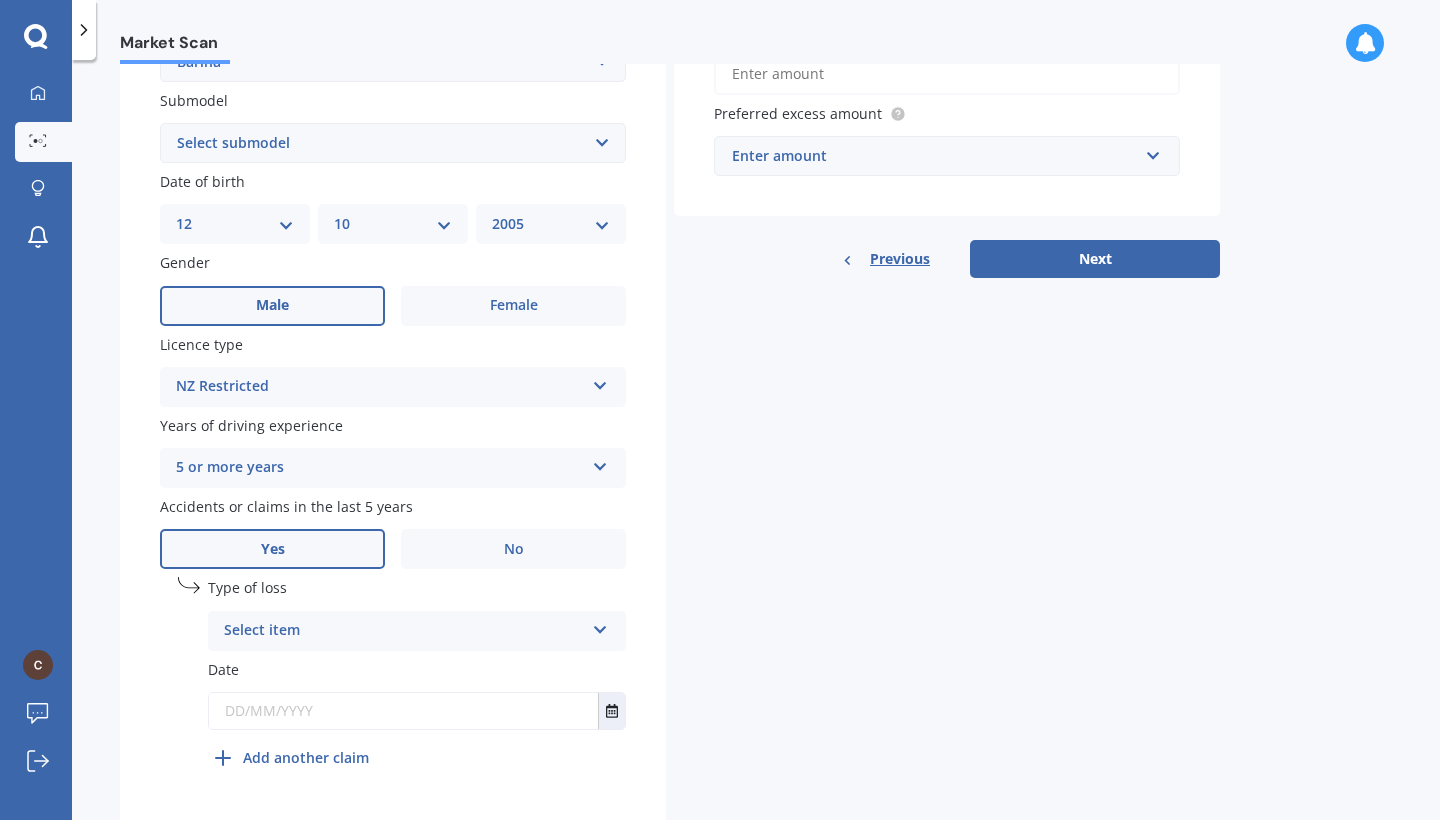click on "Select item" at bounding box center [404, 631] 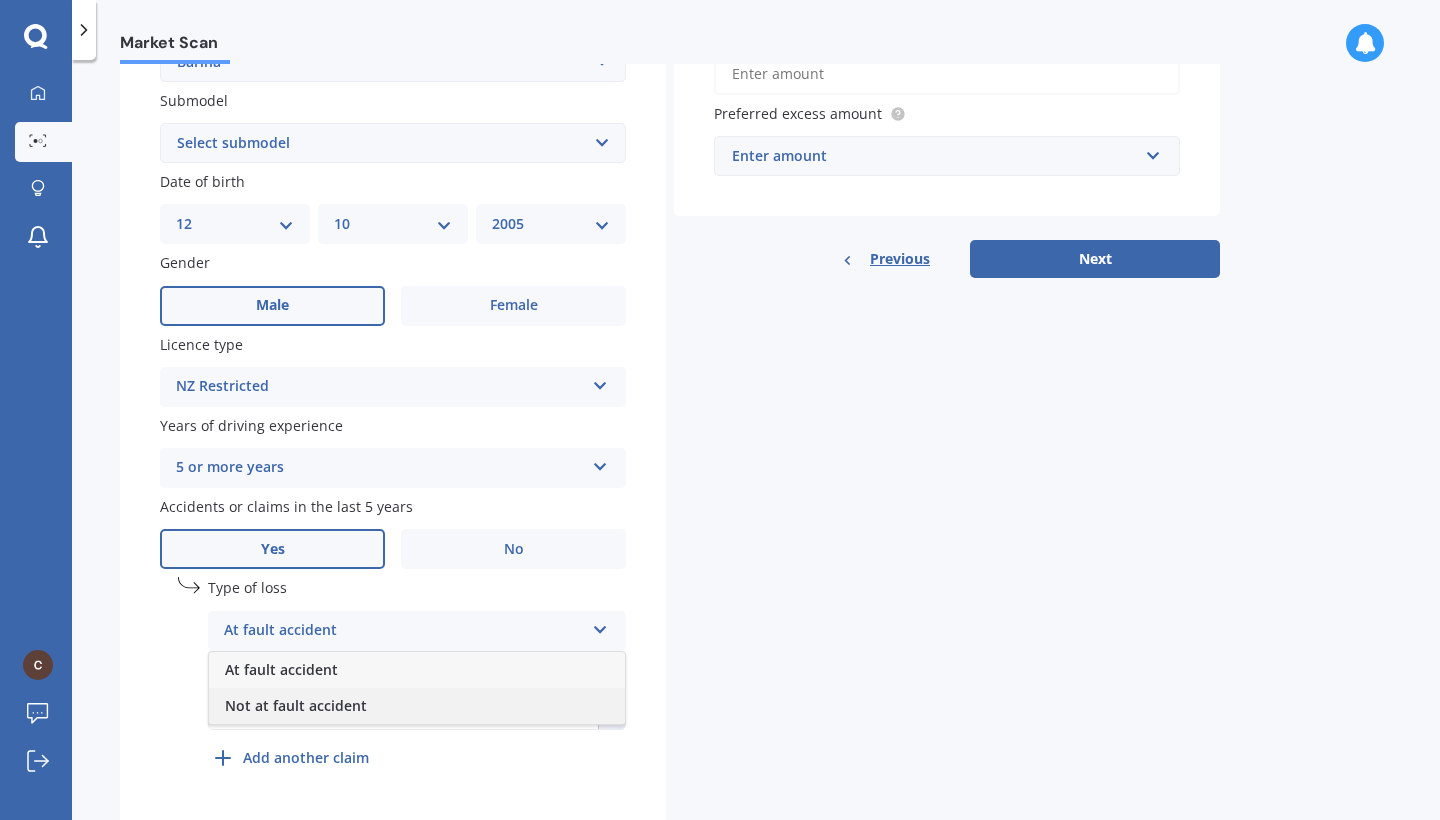 click on "Not at fault accident" at bounding box center [281, 669] 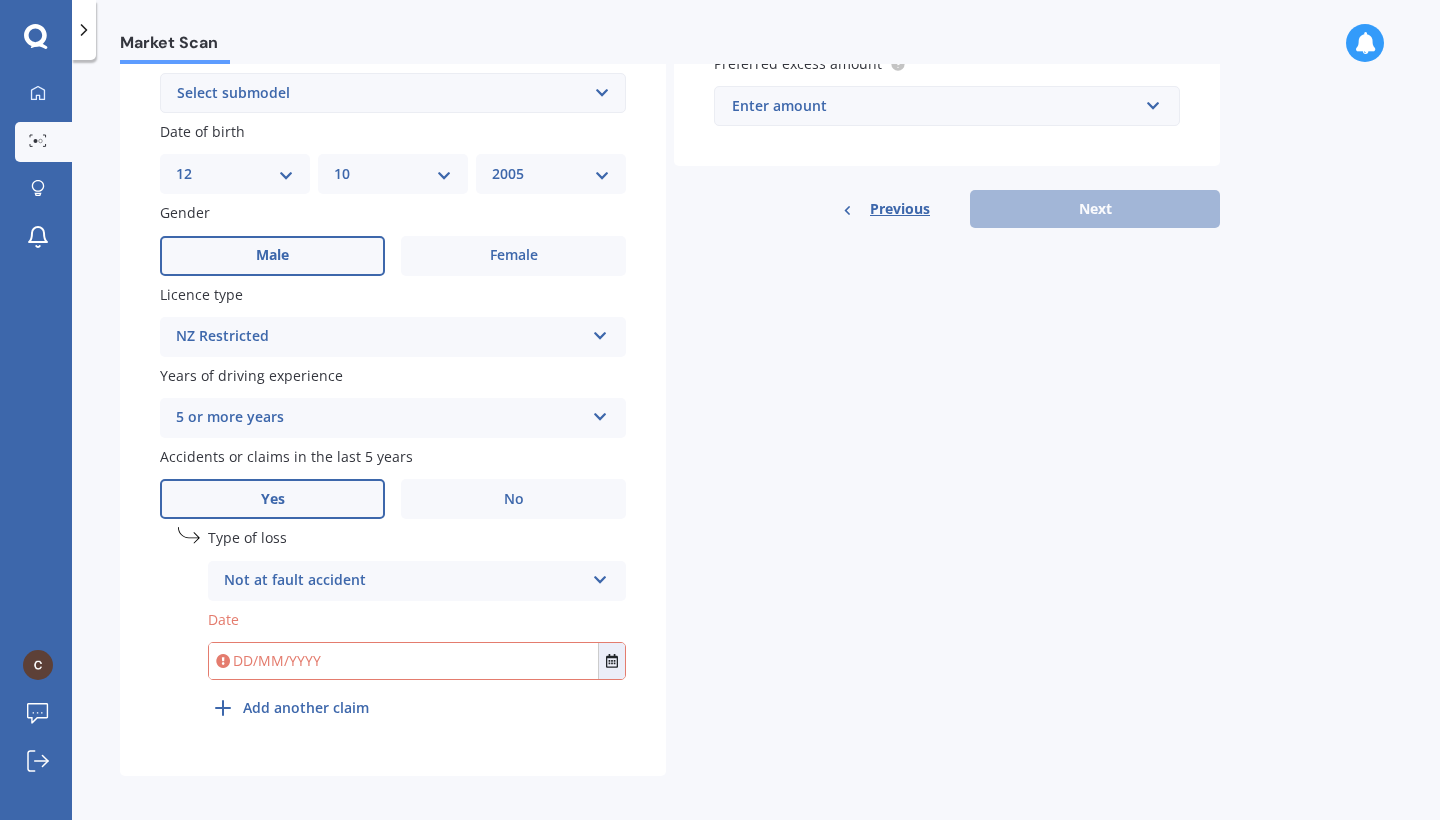 scroll, scrollTop: 564, scrollLeft: 0, axis: vertical 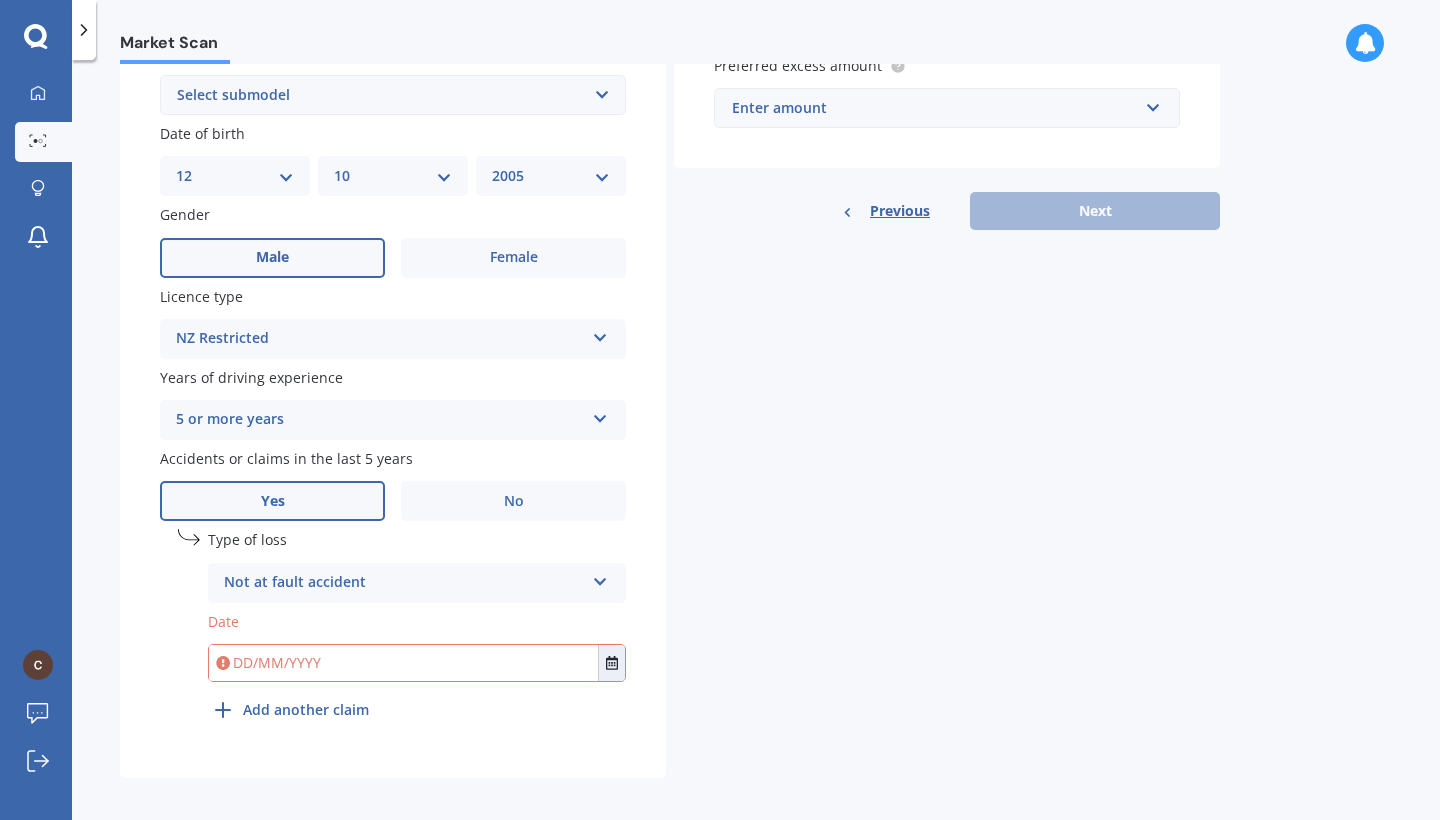 click at bounding box center [403, 663] 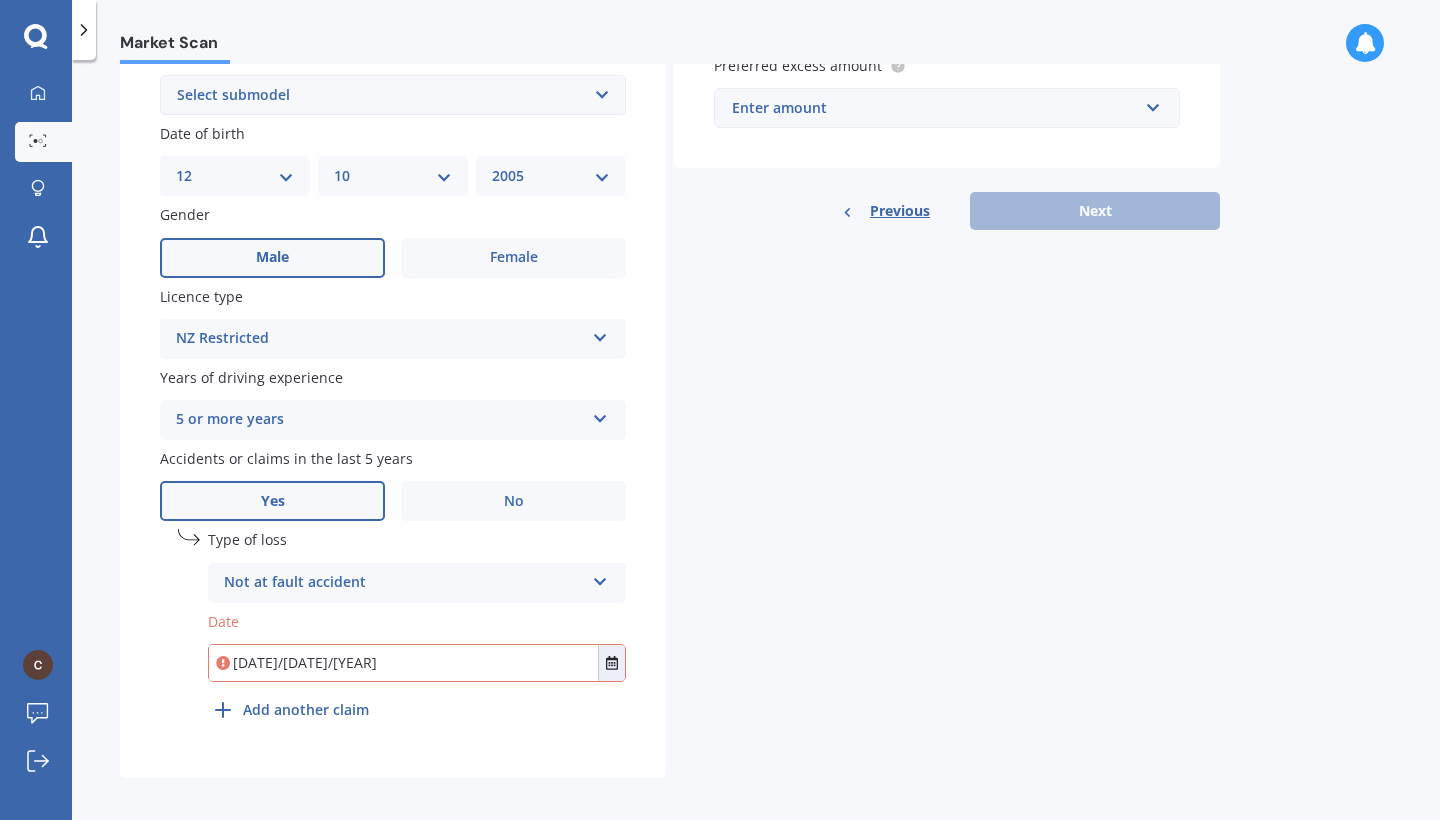 type on "[DATE]/[DATE]/[YEAR]" 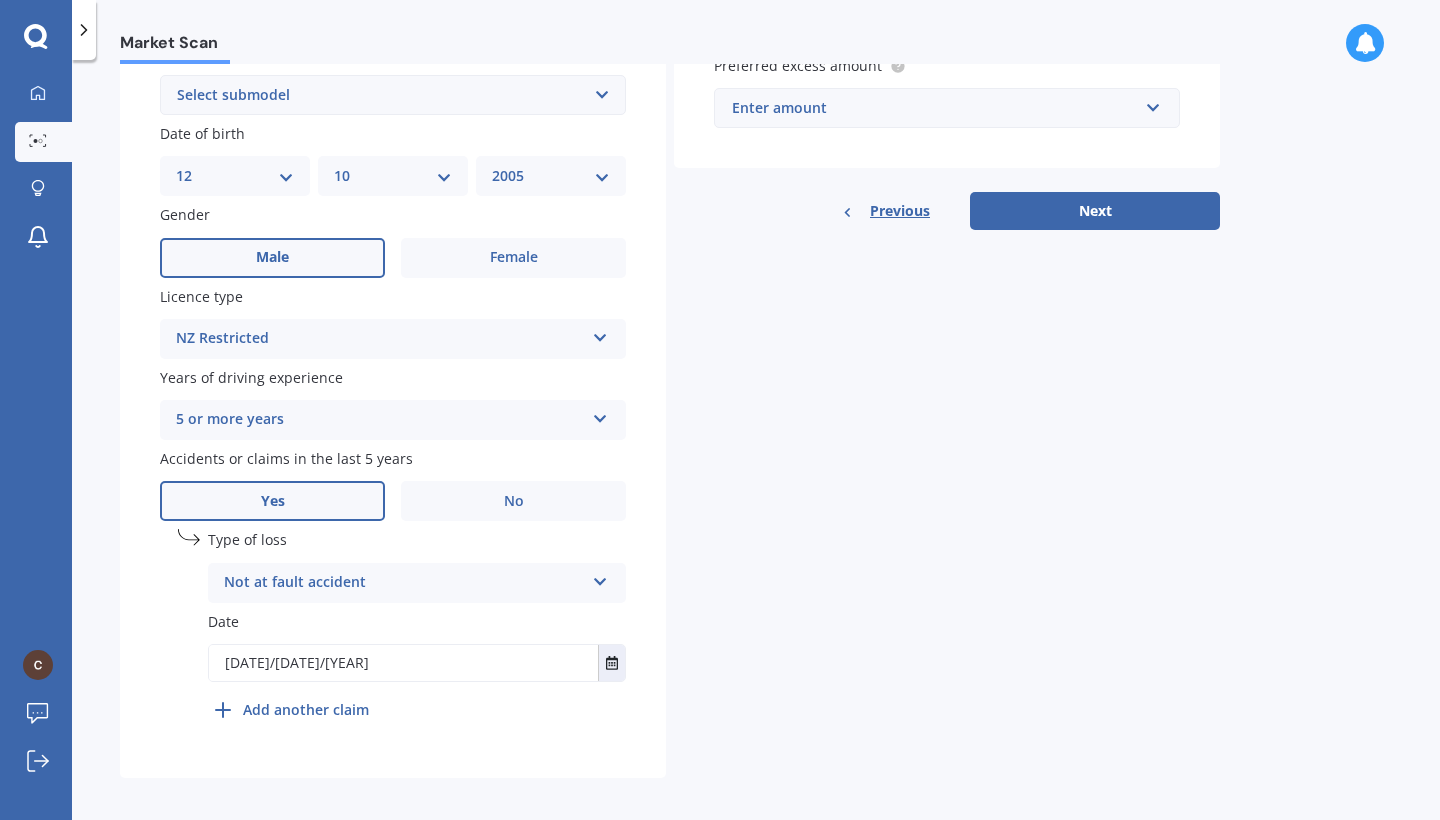 click on "Details Plate number Search I don’t have a number plate Year 2004 Make Select make AC ALFA ROMEO ASTON MARTIN AUDI AUSTIN BEDFORD Bentley BMW BYD CADILLAC CAN-AM CHERY CHEVROLET CHRYSLER Citroen CRUISEAIR CUPRA DAEWOO DAIHATSU DAIMLER DAMON DIAHATSU DODGE EXOCET FACTORY FIVE FERRARI FIAT Fiord FLEETWOOD FORD FOTON FRASER GEELY GENESIS GEORGIE BOY GMC GREAT WALL GWM HAVAL HILLMAN HINO HOLDEN HOLIDAY RAMBLER HONDA HUMMER HYUNDAI INFINITI ISUZU IVECO JAC JAECOO JAGUAR JEEP KGM KIA LADA LAMBORGHINI LANCIA LANDROVER LDV LEXUS LINCOLN LOTUS LUNAR M.G M.G. MAHINDRA MASERATI MAZDA MCLAREN MERCEDES AMG Mercedes Benz MERCEDES-AMG MERCURY MINI MITSUBISHI MORGAN MORRIS NEWMAR NISSAN OMODA OPEL OXFORD PEUGEOT Plymouth Polestar PONTIAC PORSCHE PROTON RAM Range Rover Rayne RENAULT ROLLS ROYCE ROVER SAAB SATURN SEAT SHELBY SKODA SMART SSANGYONG SUBARU SUZUKI TATA TESLA TIFFIN Toyota TRIUMPH TVR Vauxhall VOLKSWAGEN VOLVO ZX CD" at bounding box center [670, 187] 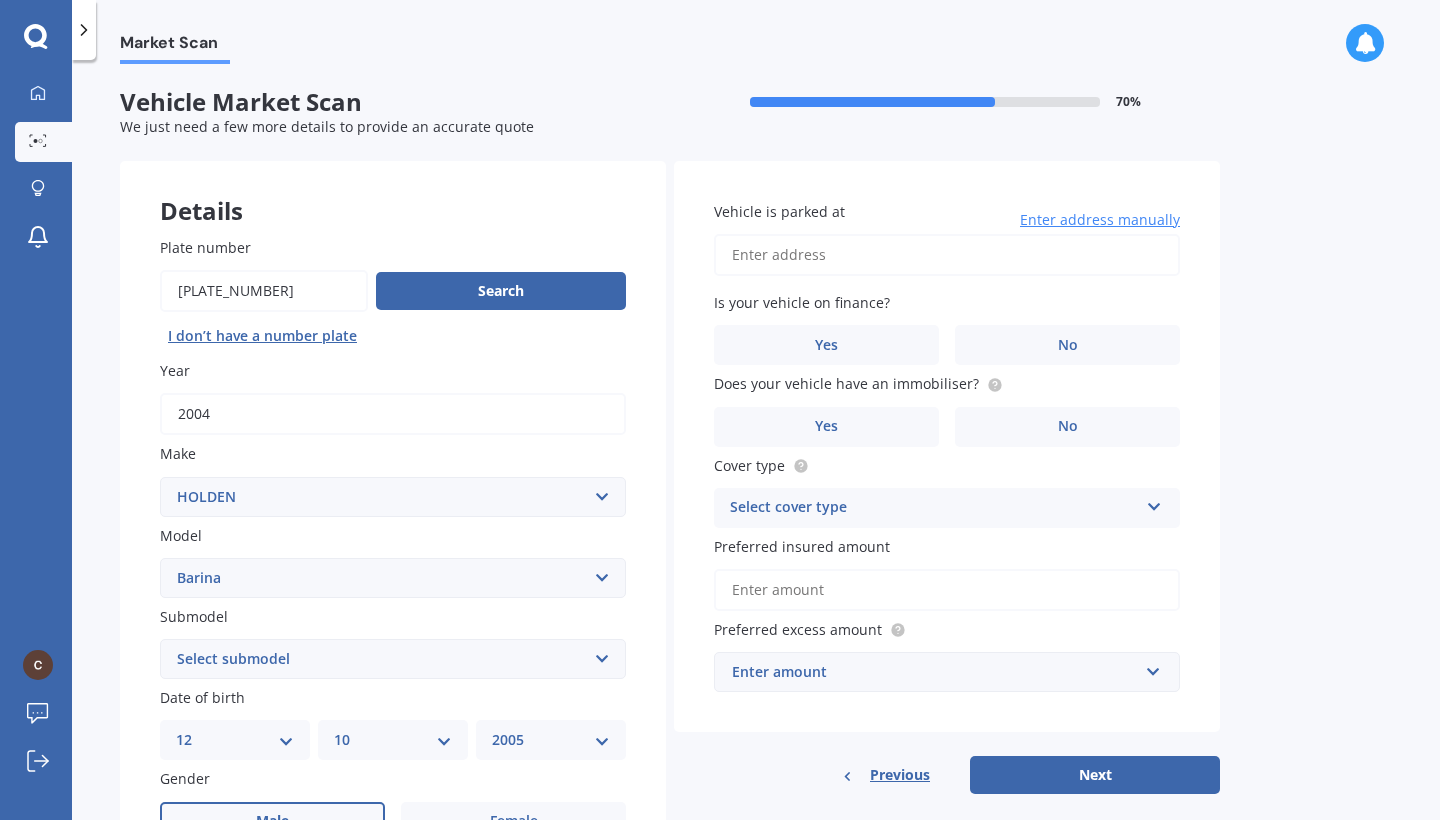 scroll, scrollTop: 0, scrollLeft: 0, axis: both 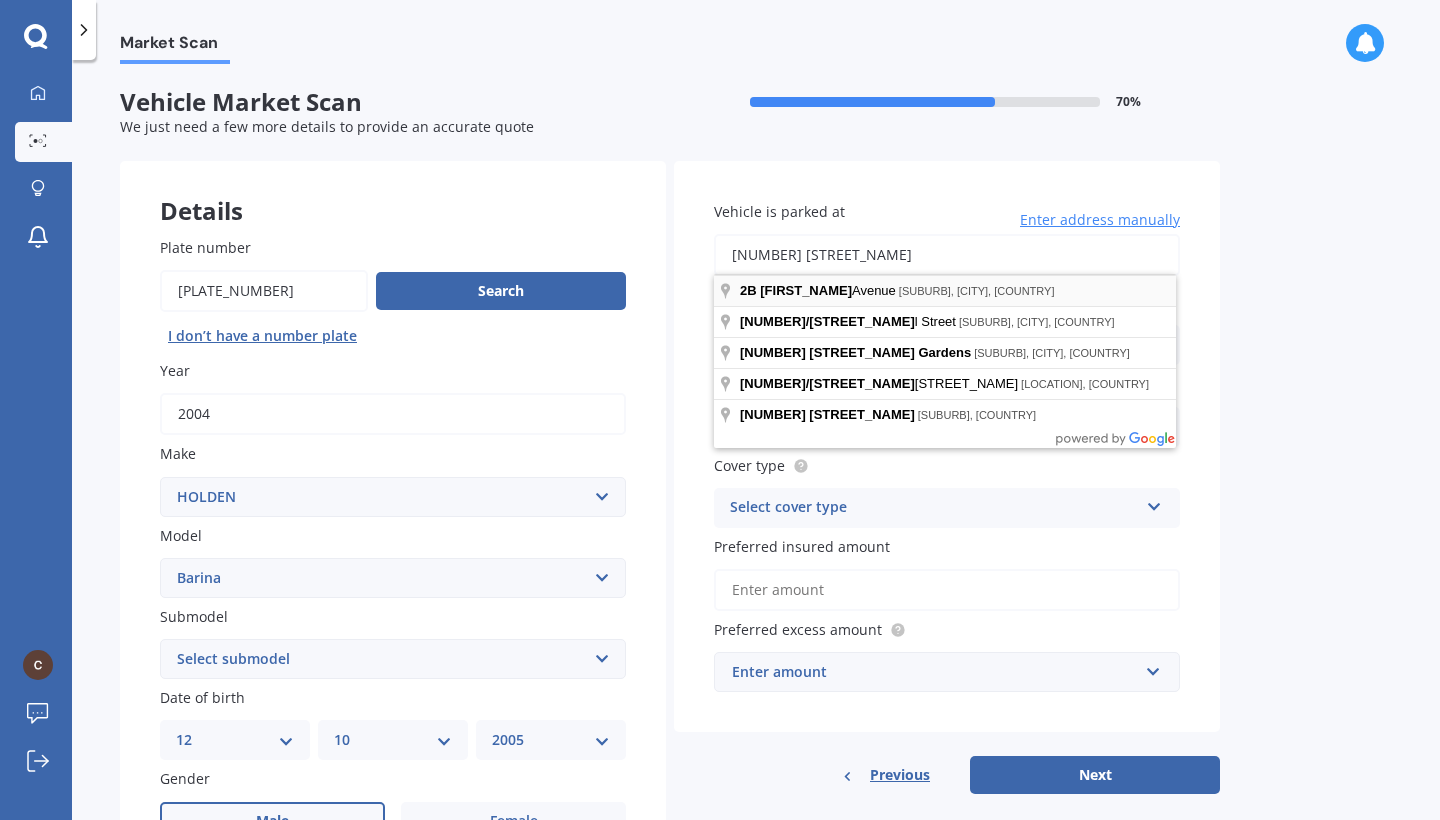 type on "[NUMBER] [STREET_NAME]" 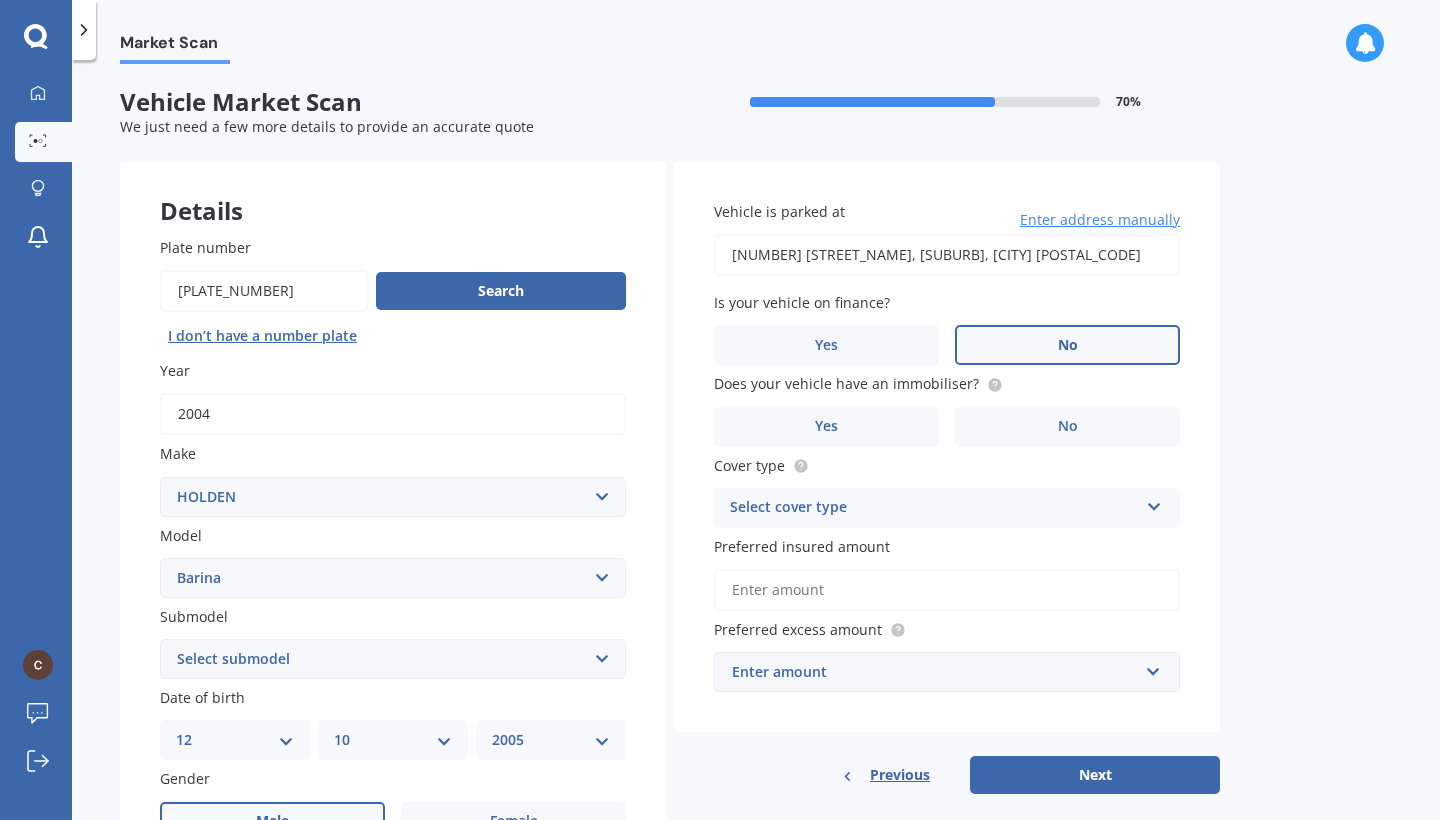 click on "No" at bounding box center [272, 821] 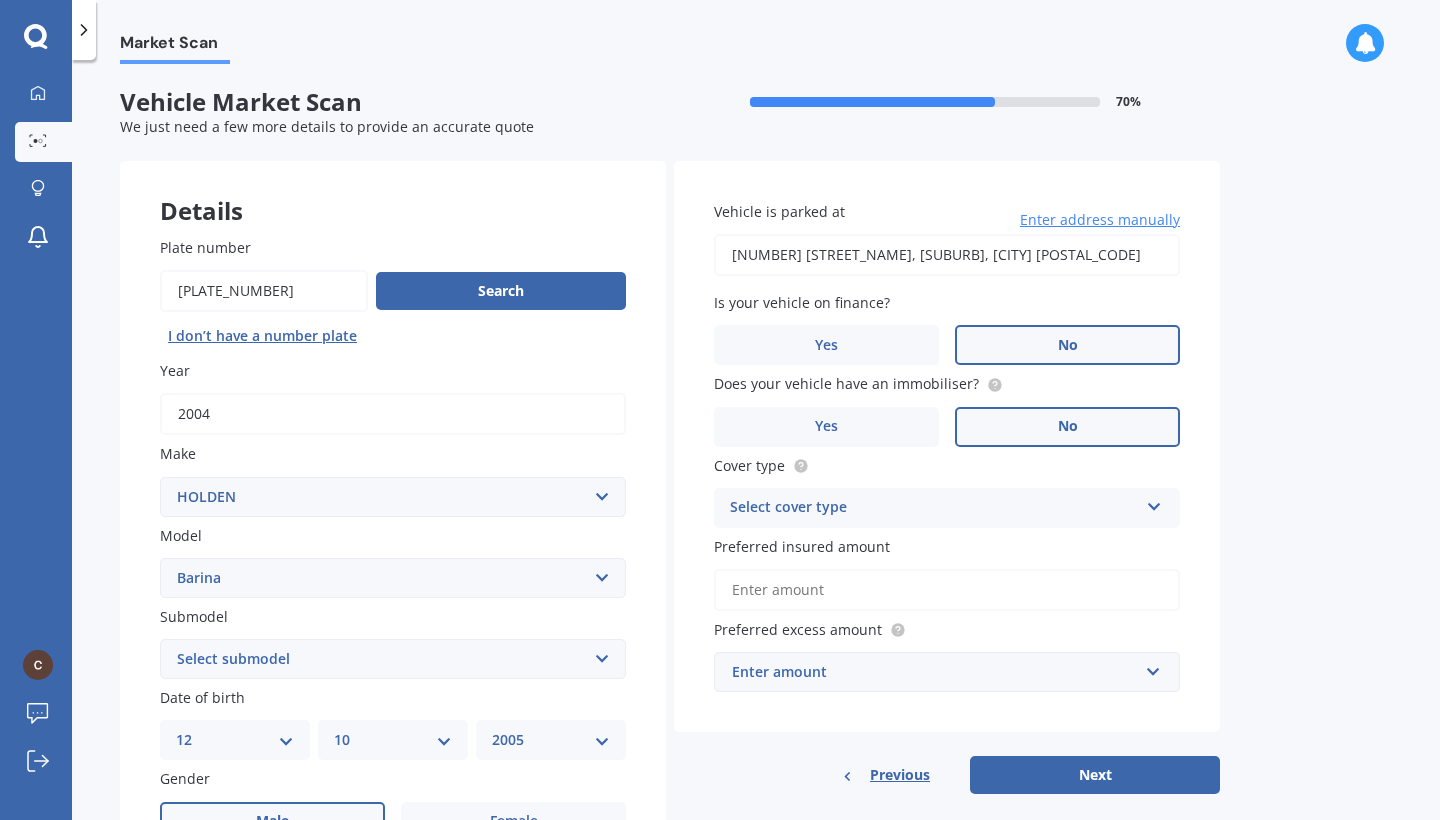 click on "No" at bounding box center (513, 822) 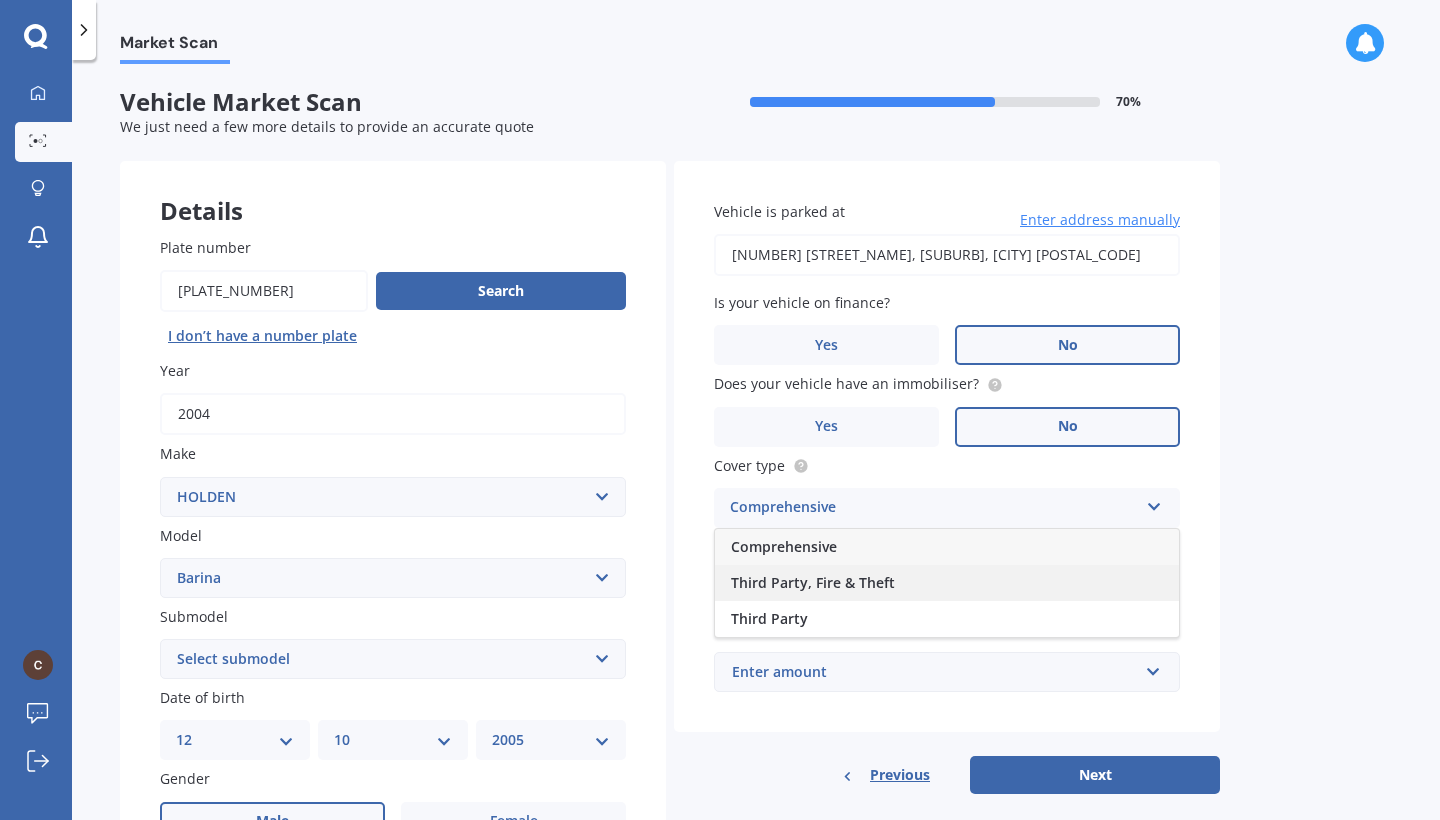 click on "Third Party, Fire & Theft" at bounding box center (947, 583) 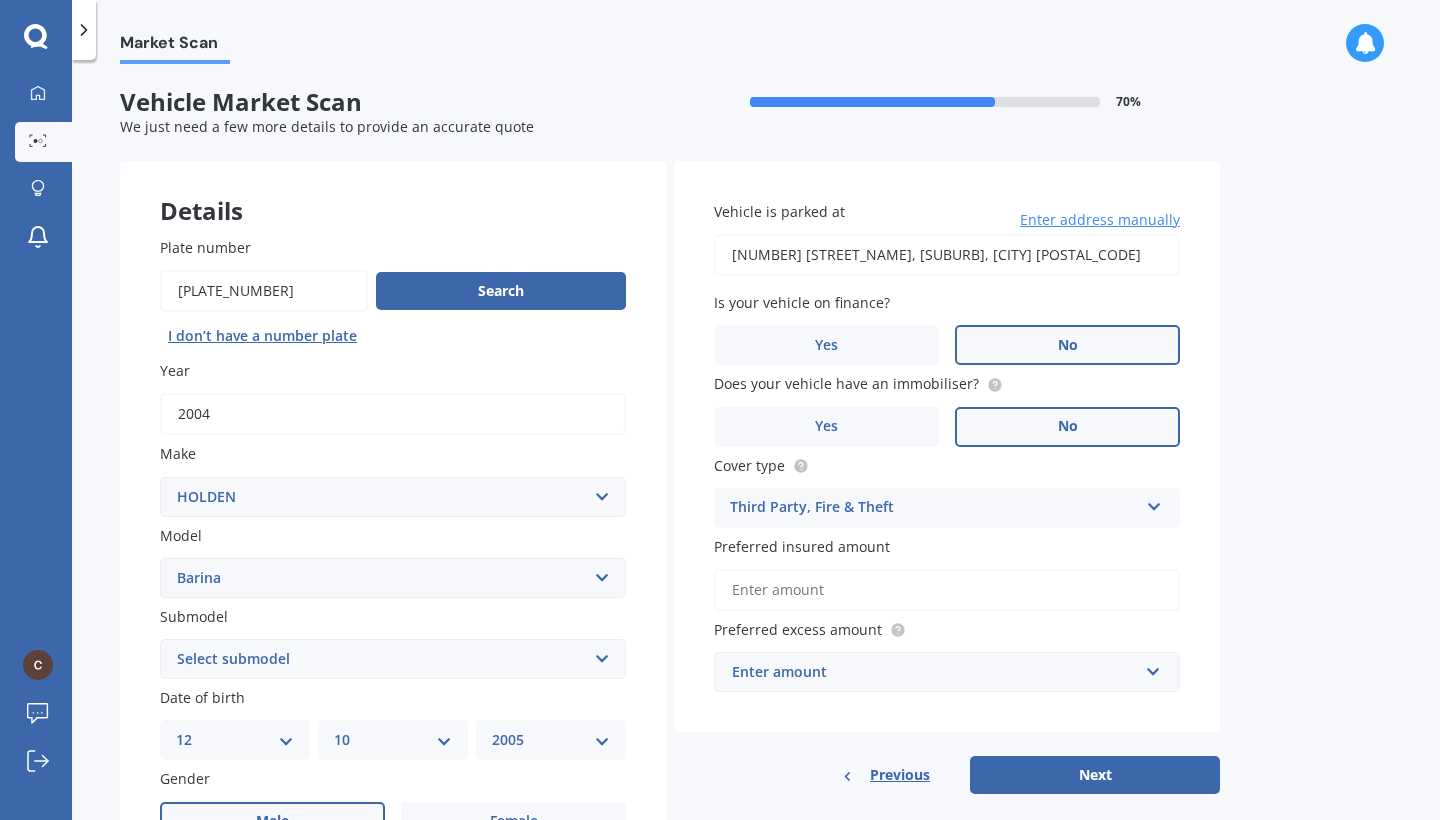 click on "Preferred insured amount" at bounding box center [947, 590] 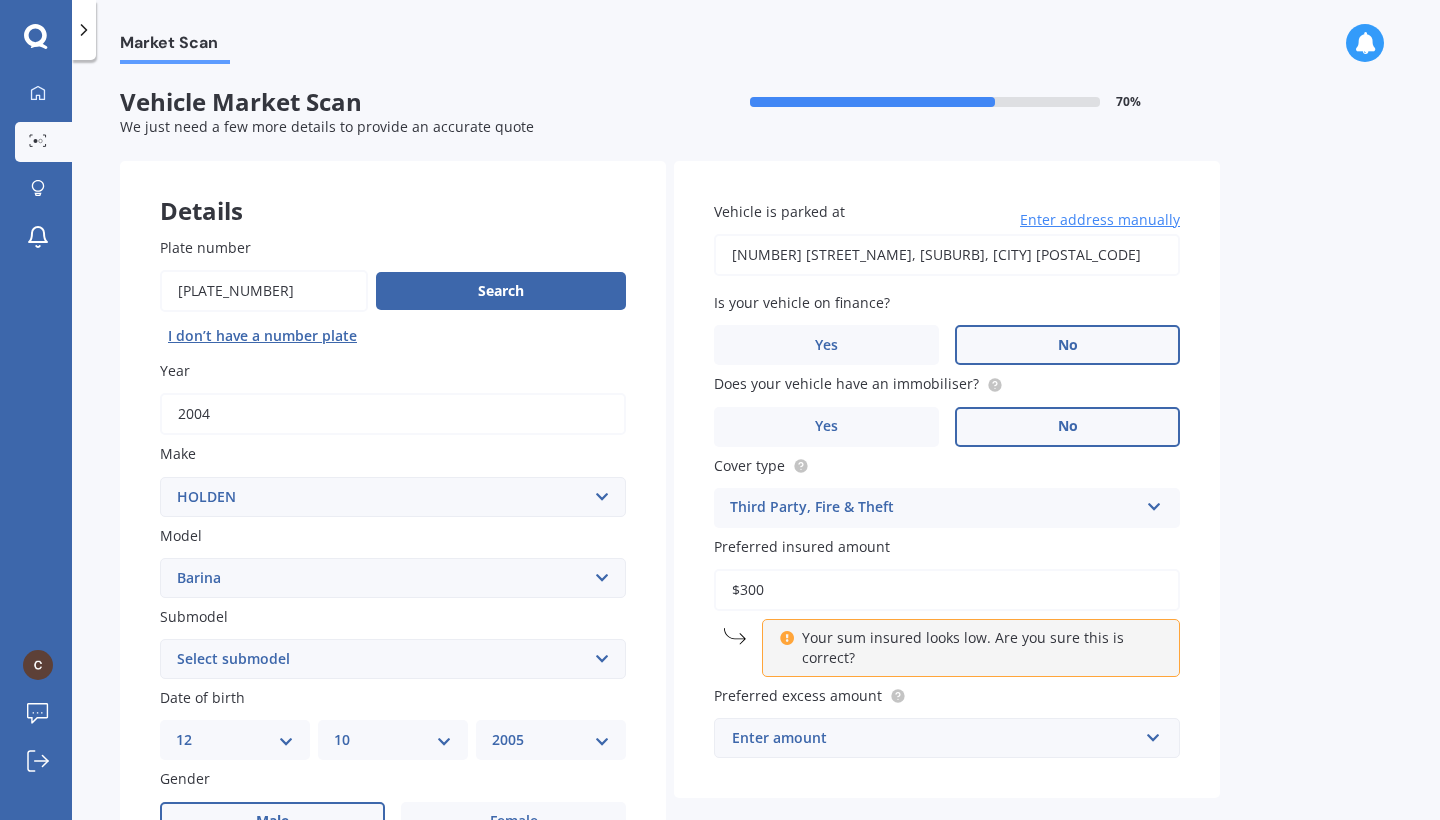 type on "$3,000" 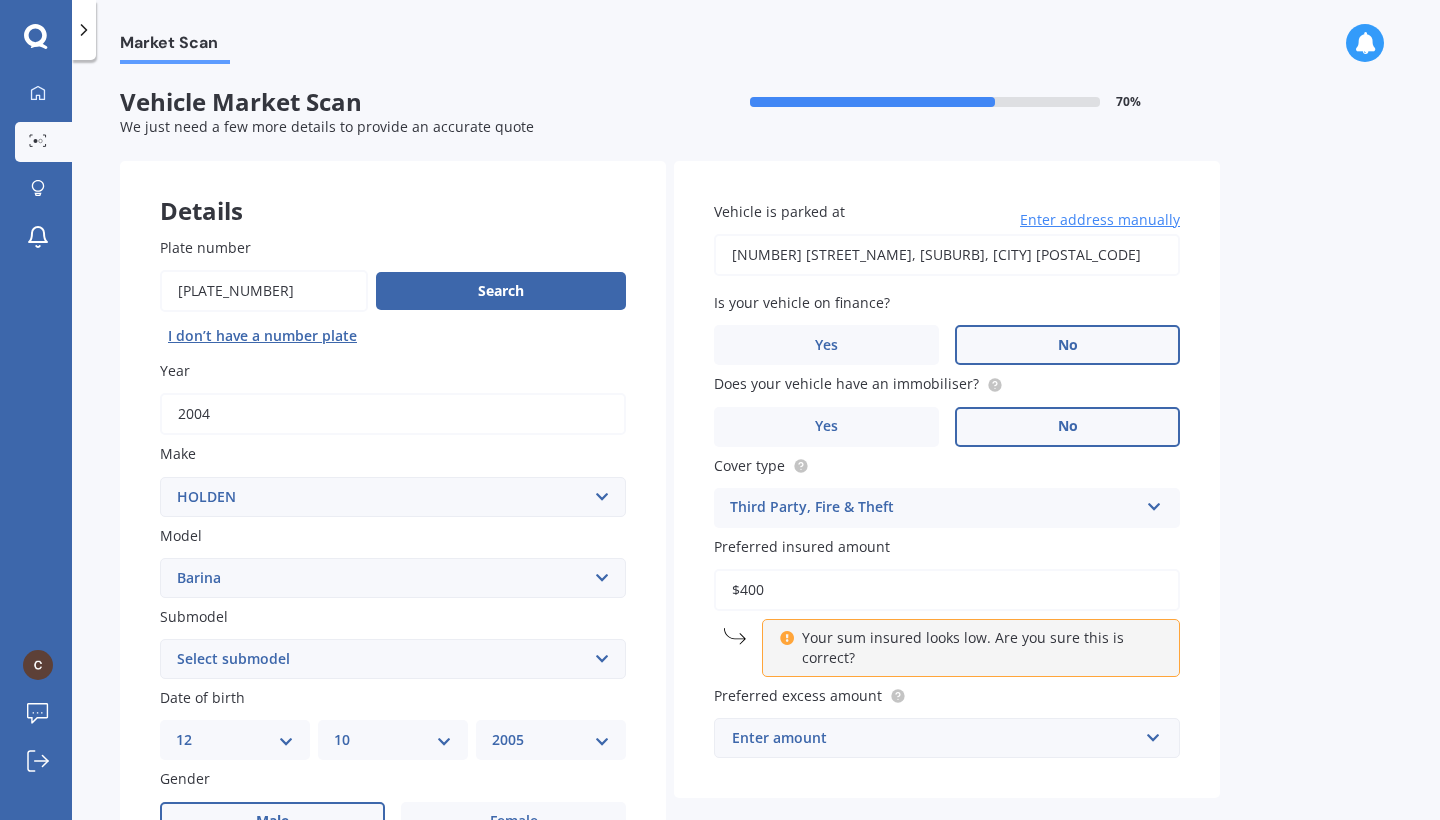 type on "$4,000" 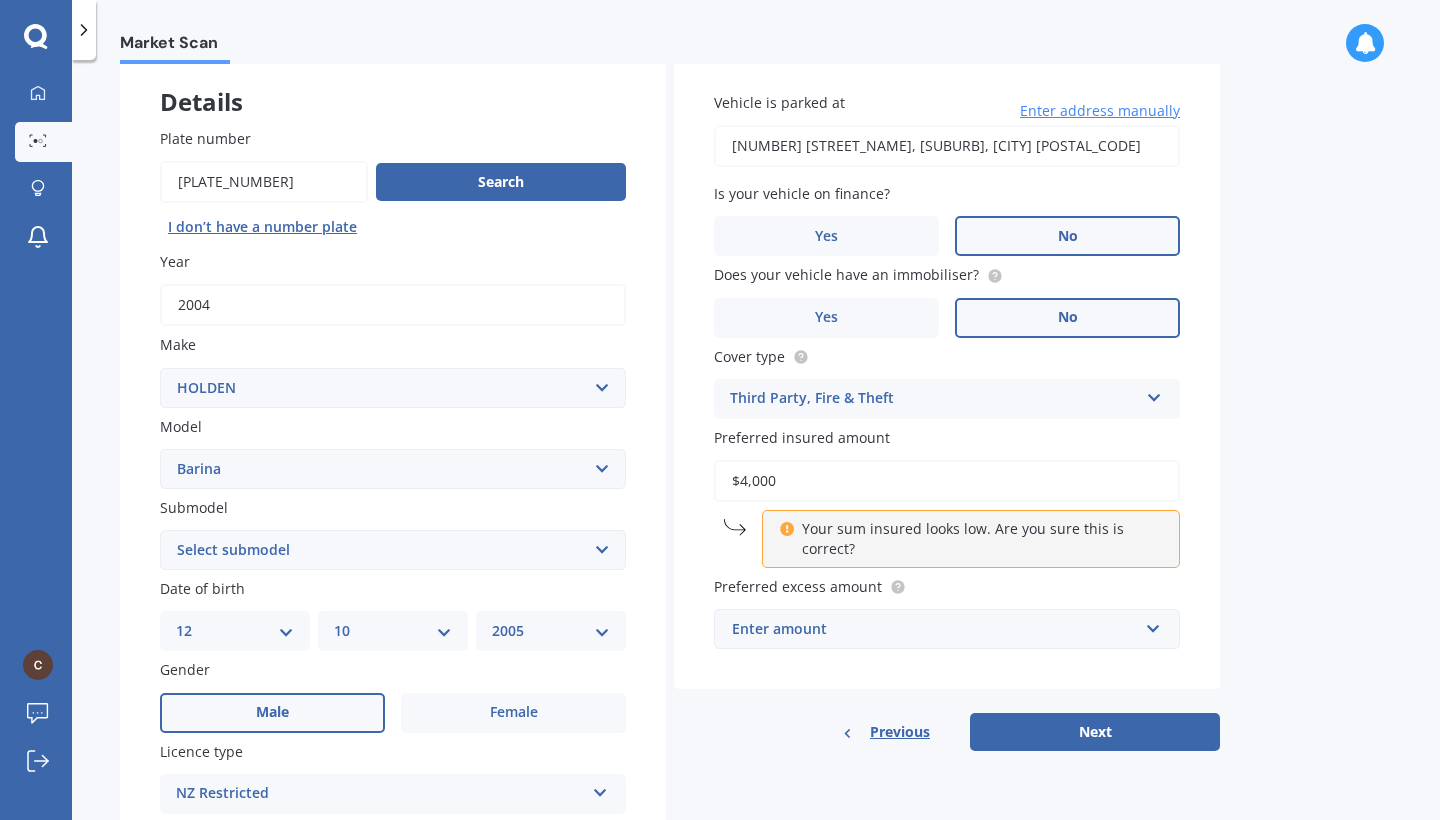 scroll, scrollTop: 112, scrollLeft: 0, axis: vertical 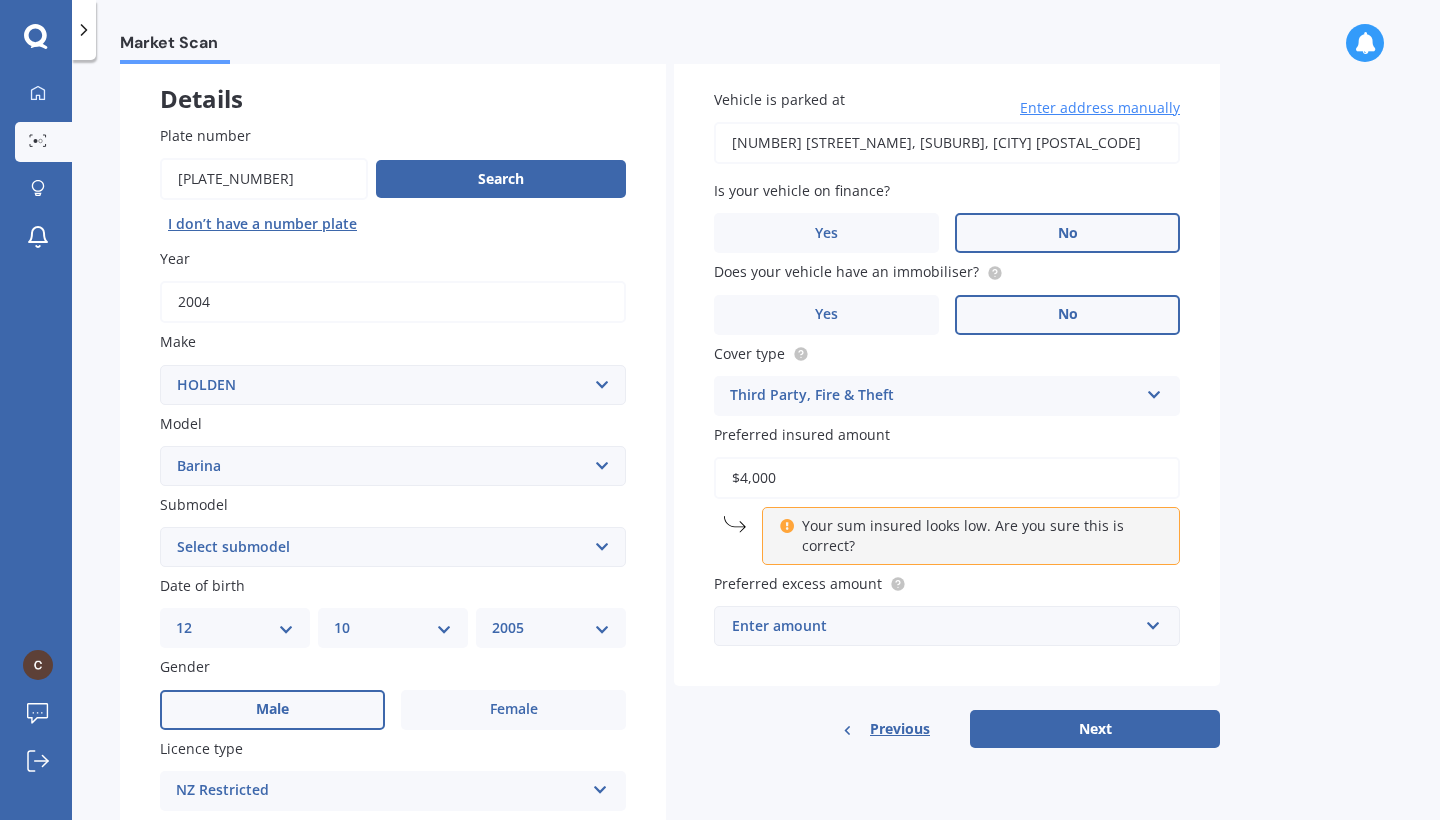 click on "Your sum insured looks low. Are you sure this is correct?" at bounding box center [978, 536] 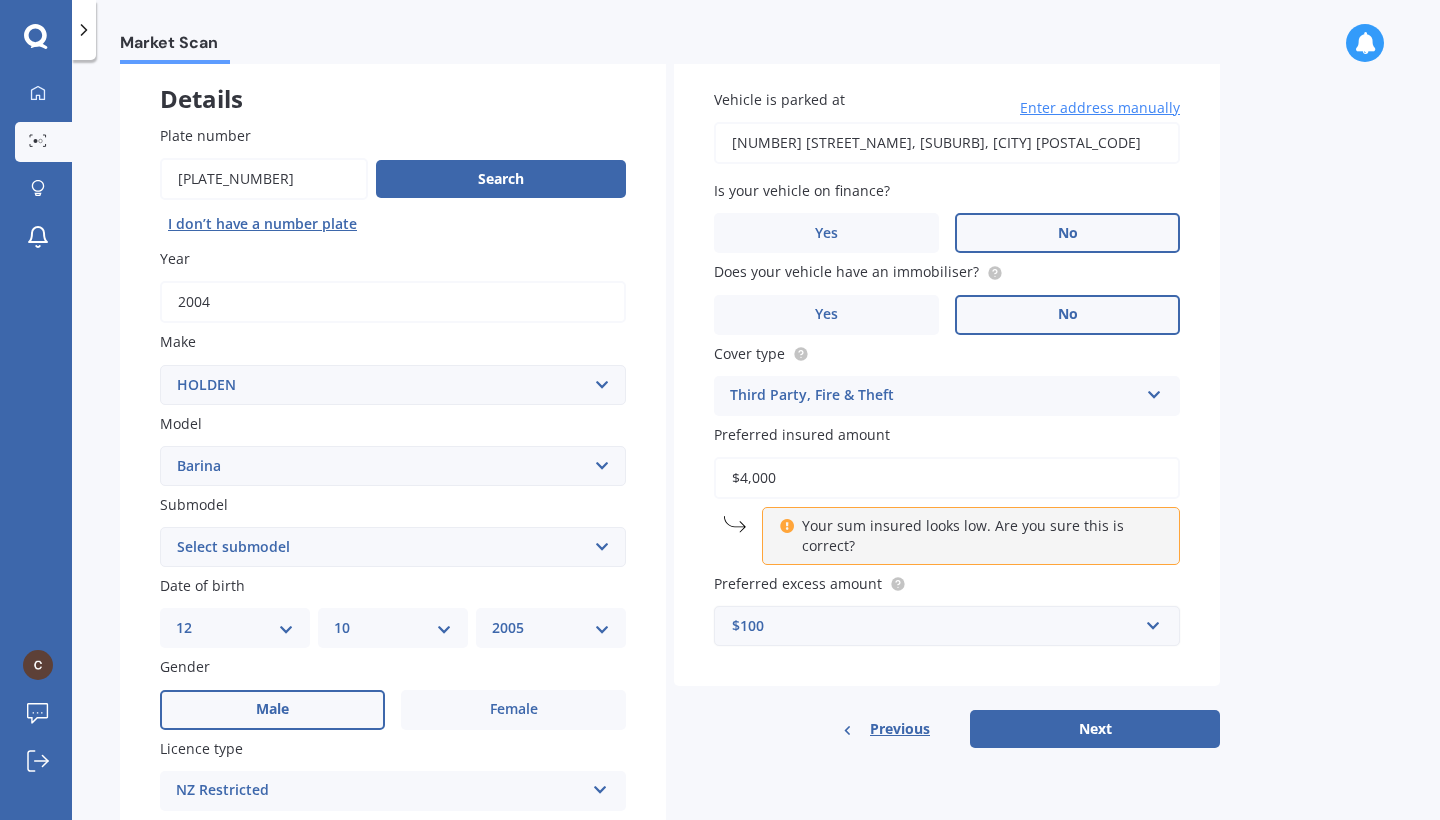 click on "Details Plate number Search I don’t have a number plate Year 2004 Make Select make AC ALFA ROMEO ASTON MARTIN AUDI AUSTIN BEDFORD Bentley BMW BYD CADILLAC CAN-AM CHERY CHEVROLET CHRYSLER Citroen CRUISEAIR CUPRA DAEWOO DAIHATSU DAIMLER DAMON DIAHATSU DODGE EXOCET FACTORY FIVE FERRARI FIAT Fiord FLEETWOOD FORD FOTON FRASER GEELY GENESIS GEORGIE BOY GMC GREAT WALL GWM HAVAL HILLMAN HINO HOLDEN HOLIDAY RAMBLER HONDA HUMMER HYUNDAI INFINITI ISUZU IVECO JAC JAECOO JAGUAR JEEP KGM KIA LADA LAMBORGHINI LANCIA LANDROVER LDV LEXUS LINCOLN LOTUS LUNAR M.G M.G. MAHINDRA MASERATI MAZDA MCLAREN MERCEDES AMG Mercedes Benz MERCEDES-AMG MERCURY MINI MITSUBISHI MORGAN MORRIS NEWMAR NISSAN OMODA OPEL OXFORD PEUGEOT Plymouth Polestar PONTIAC PORSCHE PROTON RAM Range Rover Rayne RENAULT ROLLS ROYCE ROVER SAAB SATURN SEAT SHELBY SKODA SMART SSANGYONG SUBARU SUZUKI TATA TESLA TIFFIN Toyota TRIUMPH TVR Vauxhall VOLKSWAGEN VOLVO ZX CD" at bounding box center (756, 444) 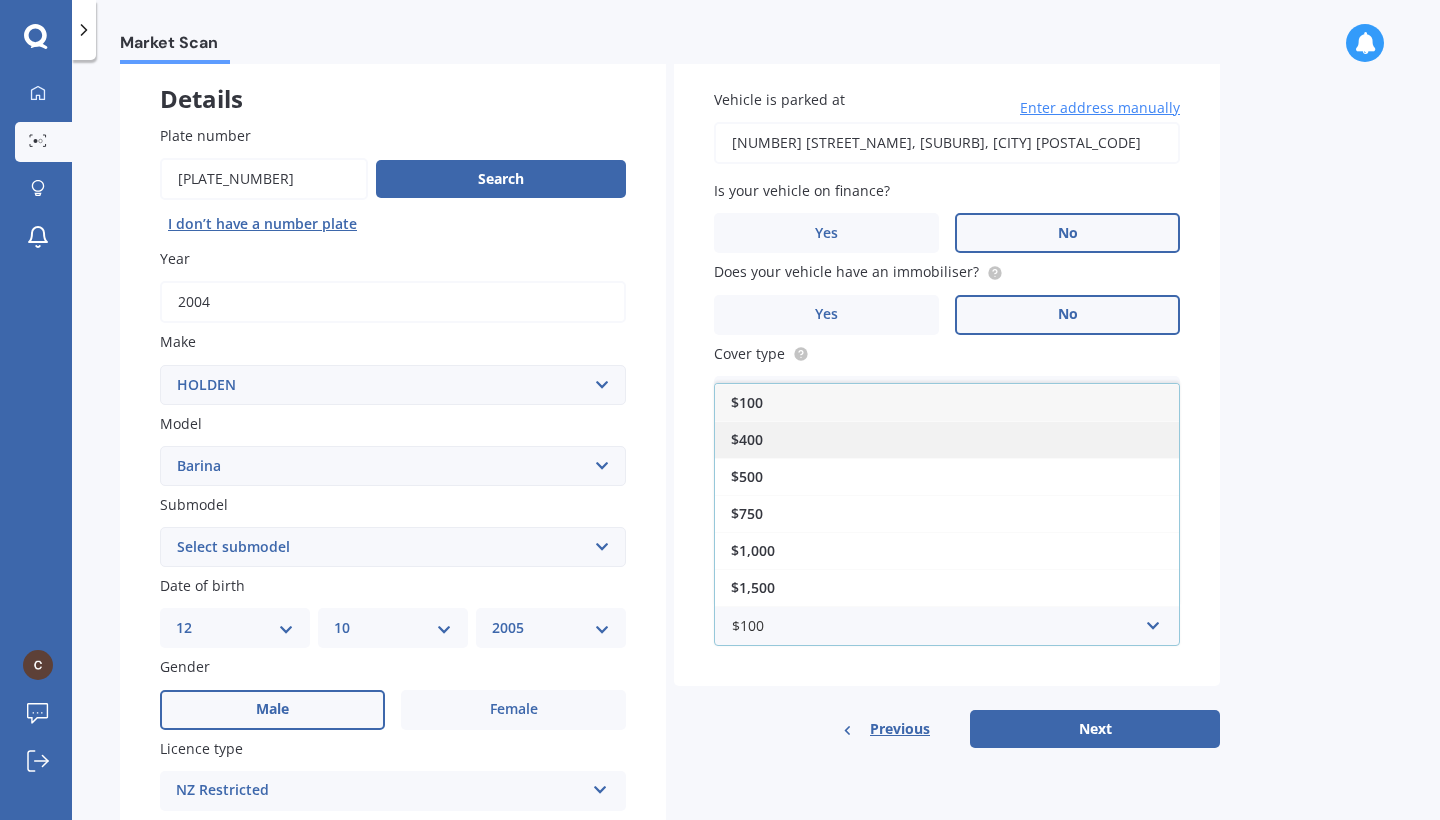 click on "$400" at bounding box center (947, 439) 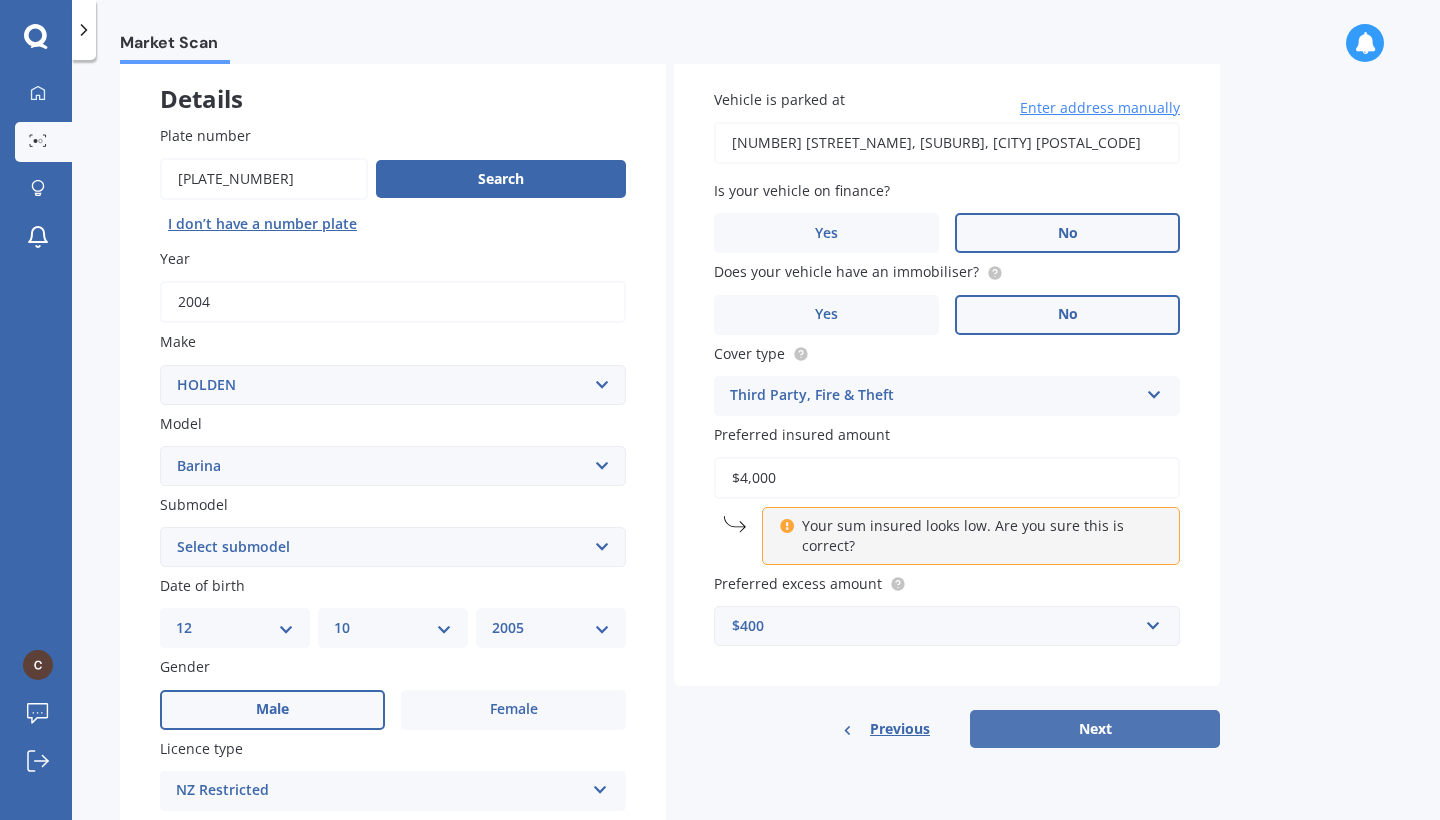 click on "Next" at bounding box center (1095, 729) 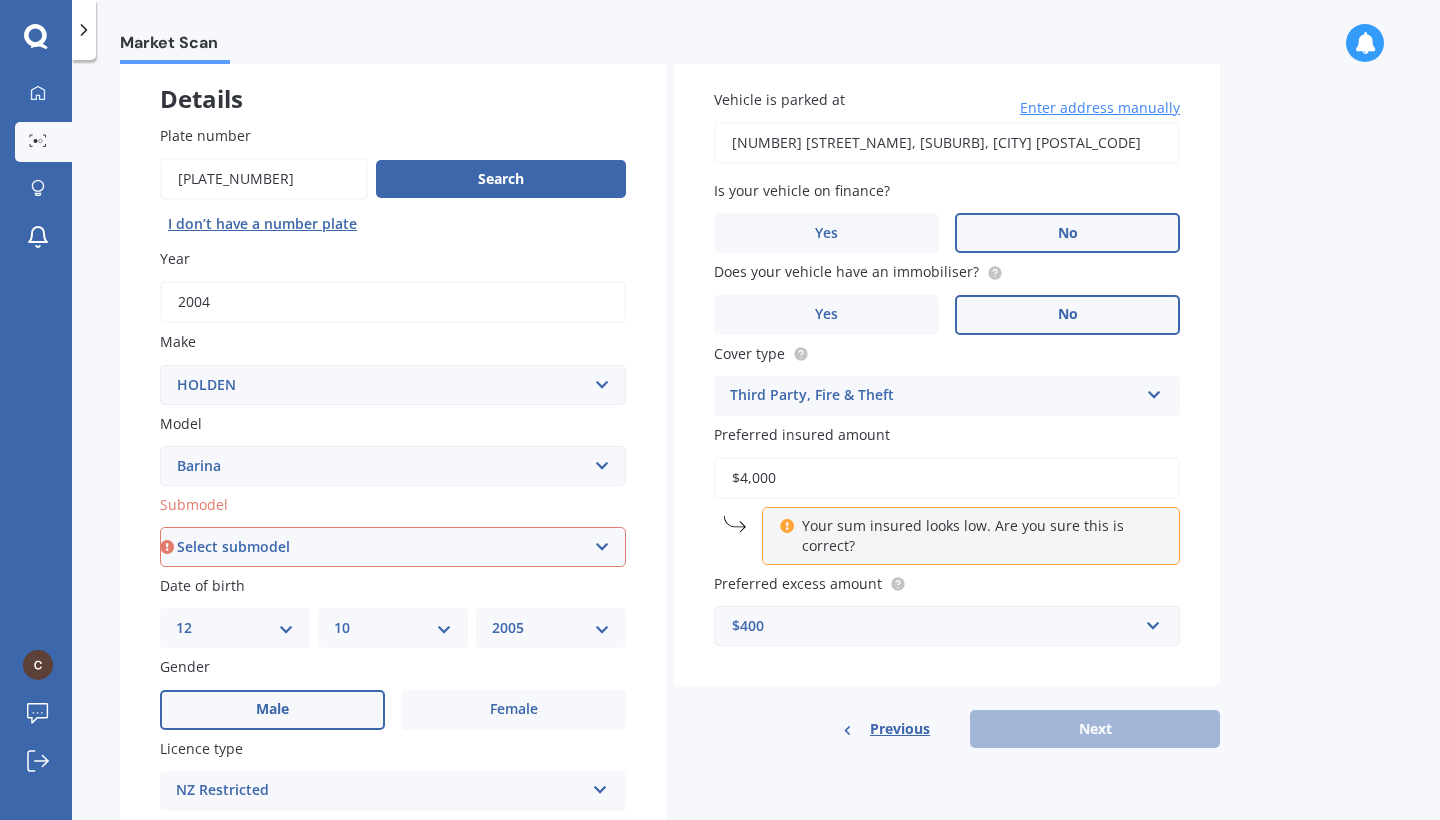 select on "(ALL OTHER)" 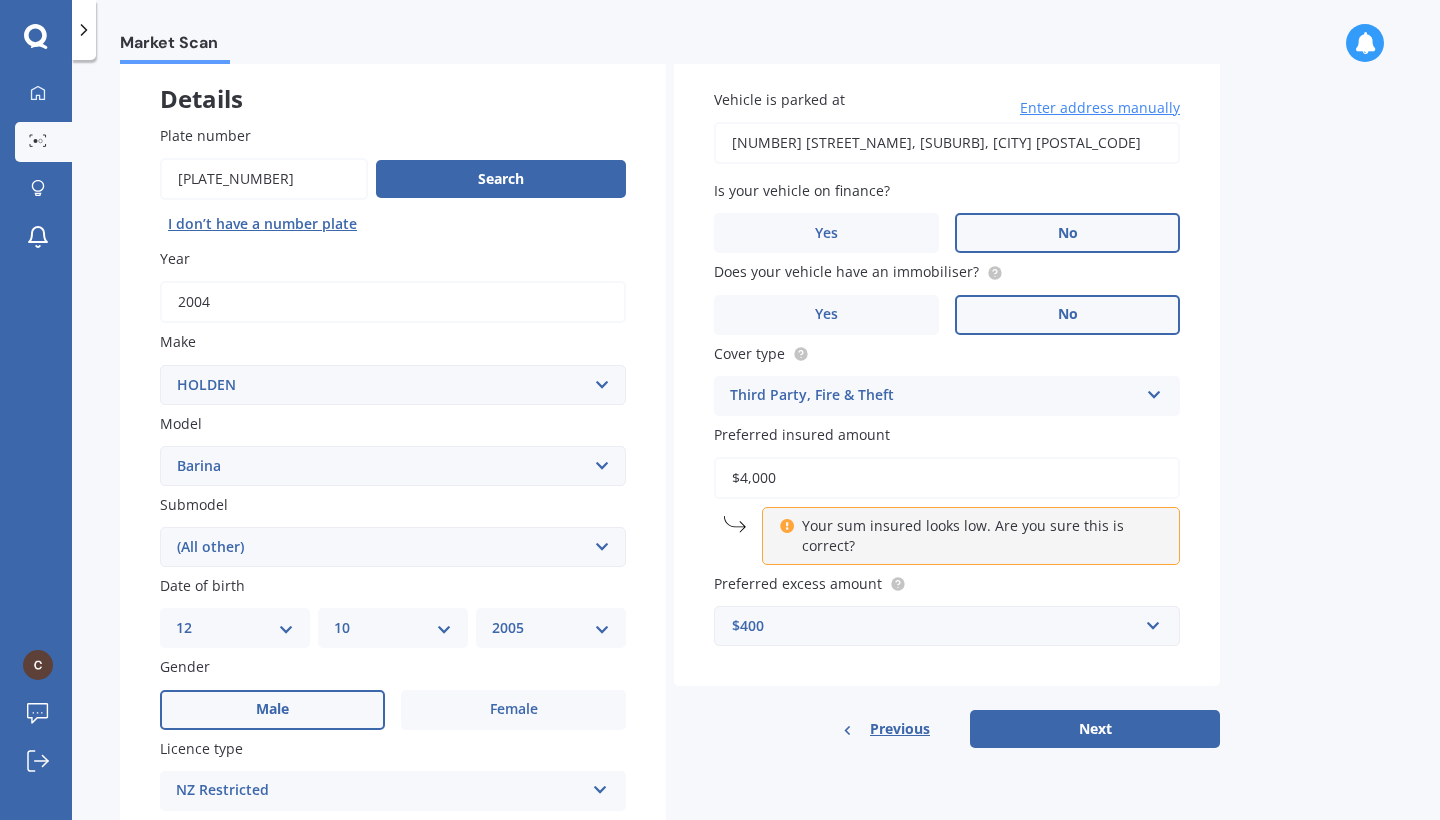click on "Next" at bounding box center [1095, 729] 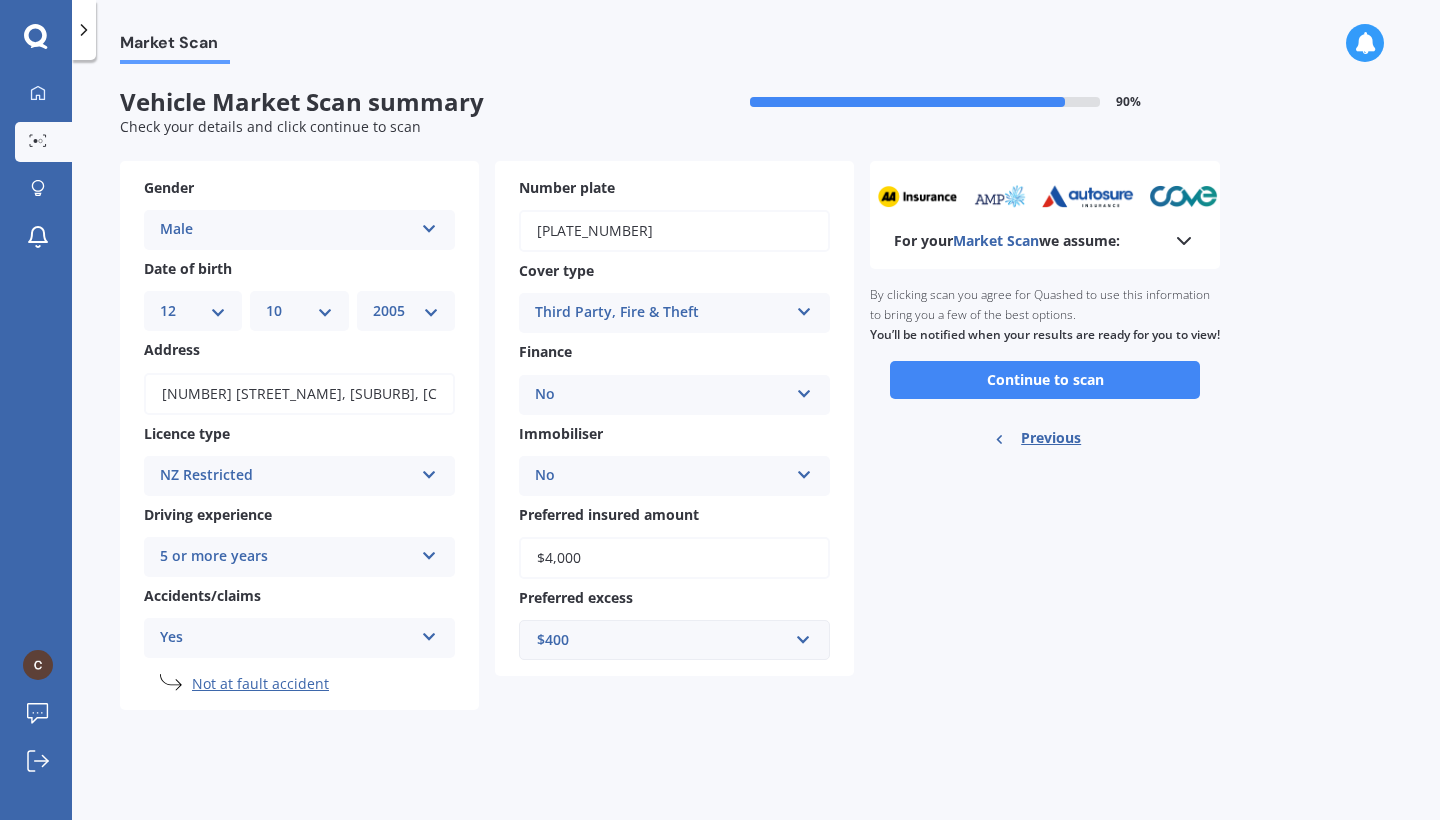 scroll, scrollTop: 0, scrollLeft: 0, axis: both 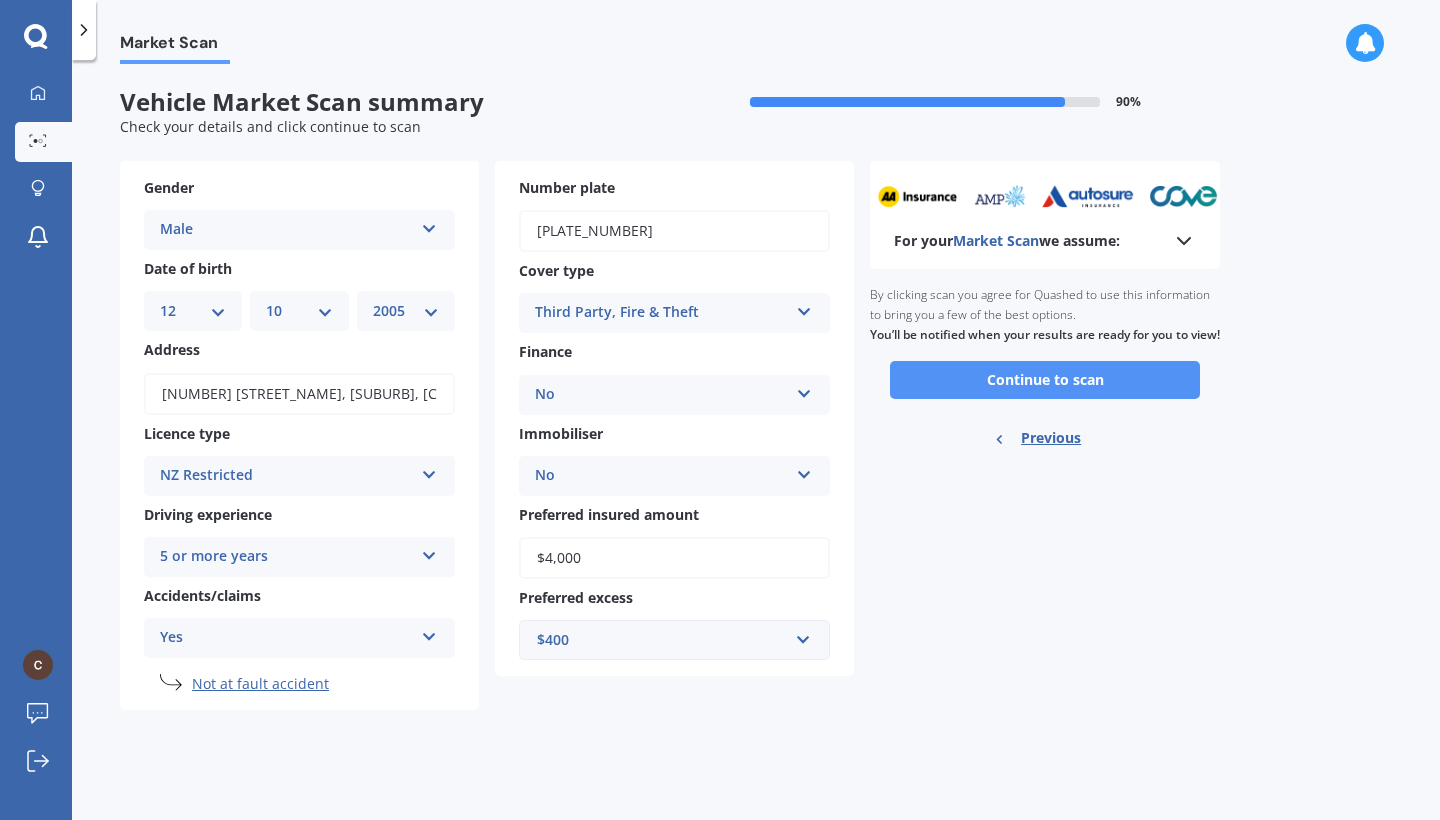 click on "Continue to scan" at bounding box center (1045, 380) 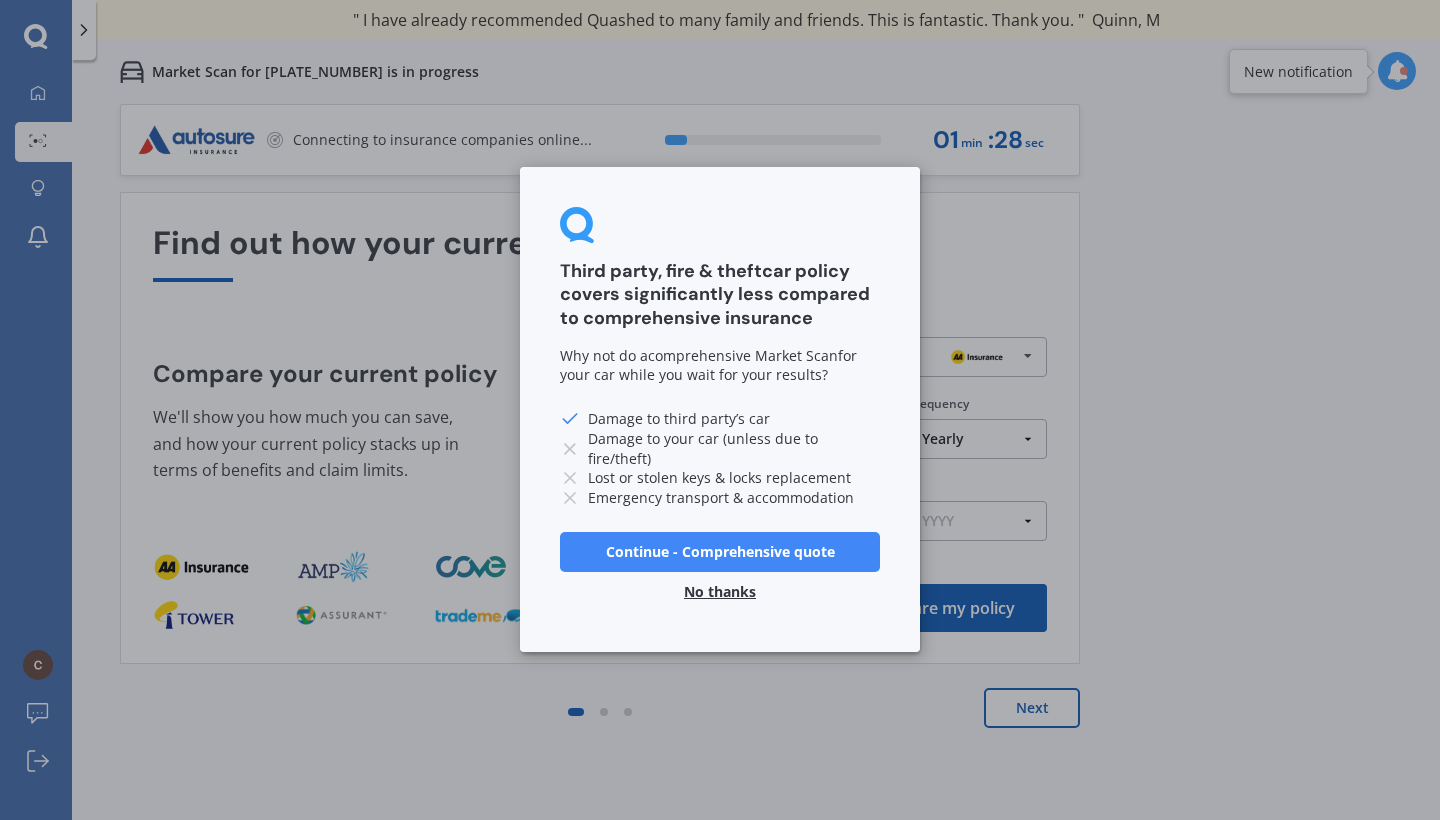click on "No thanks" at bounding box center [720, 593] 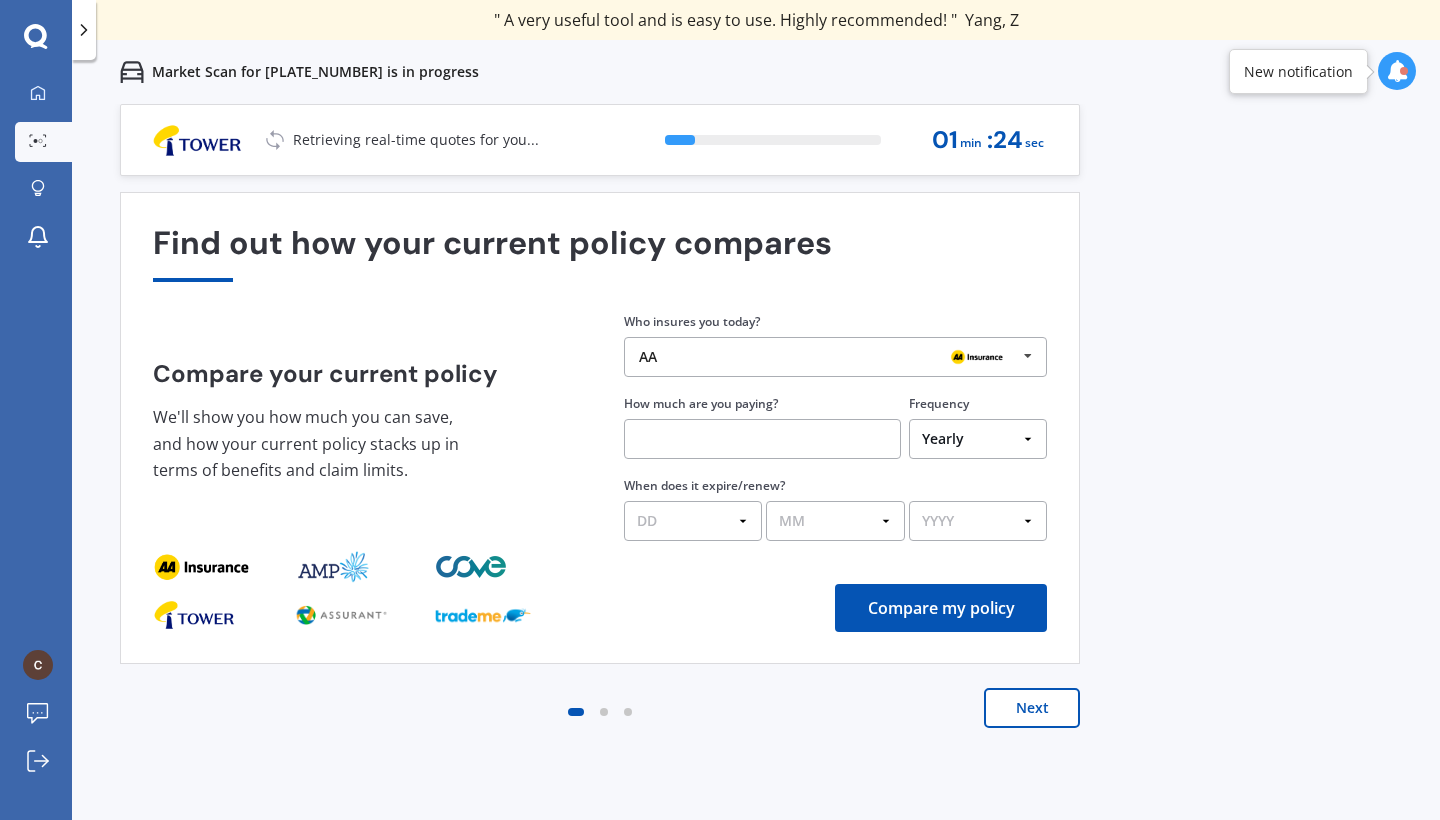click on "AA" at bounding box center (828, 357) 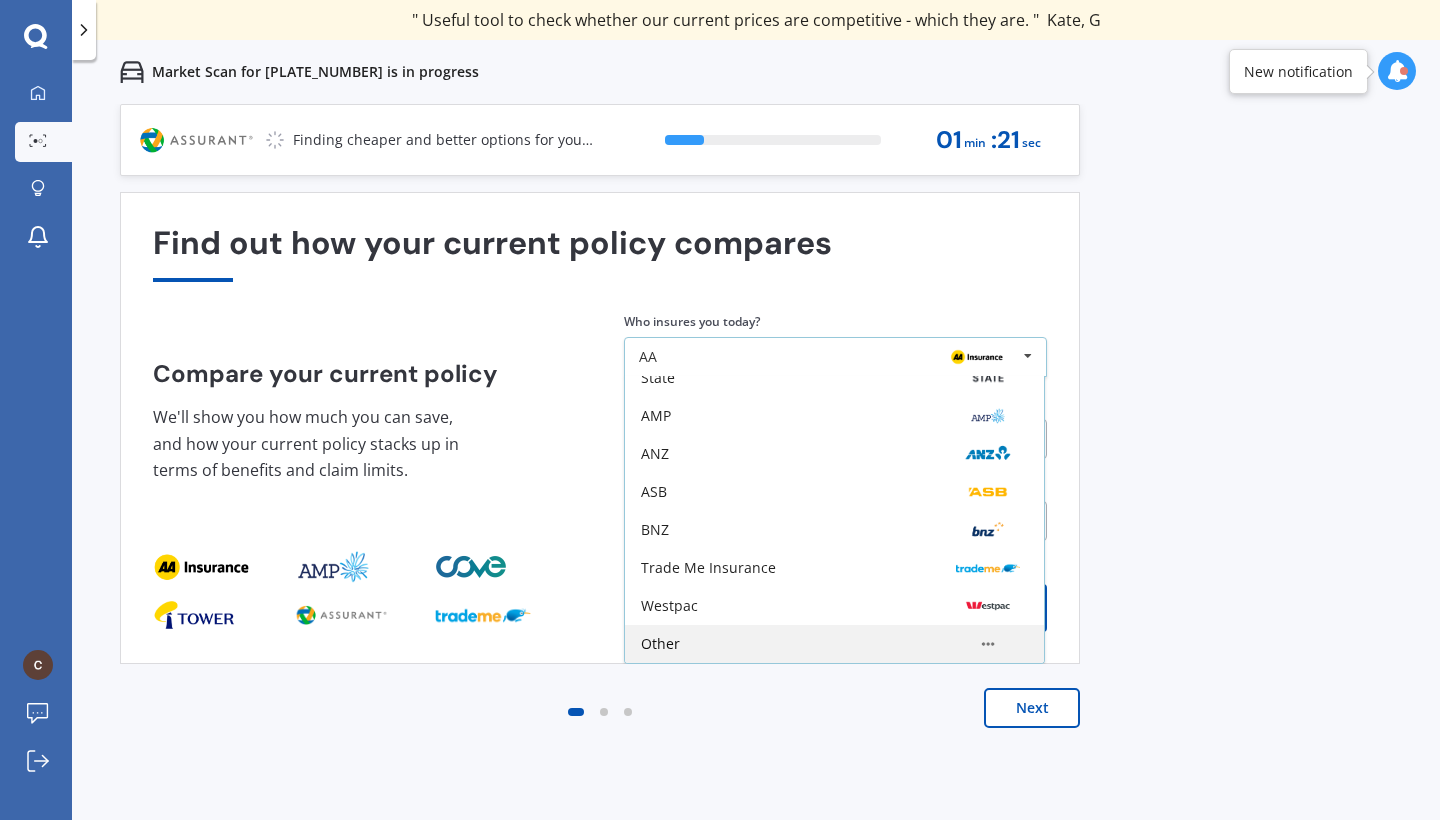 scroll, scrollTop: 131, scrollLeft: 0, axis: vertical 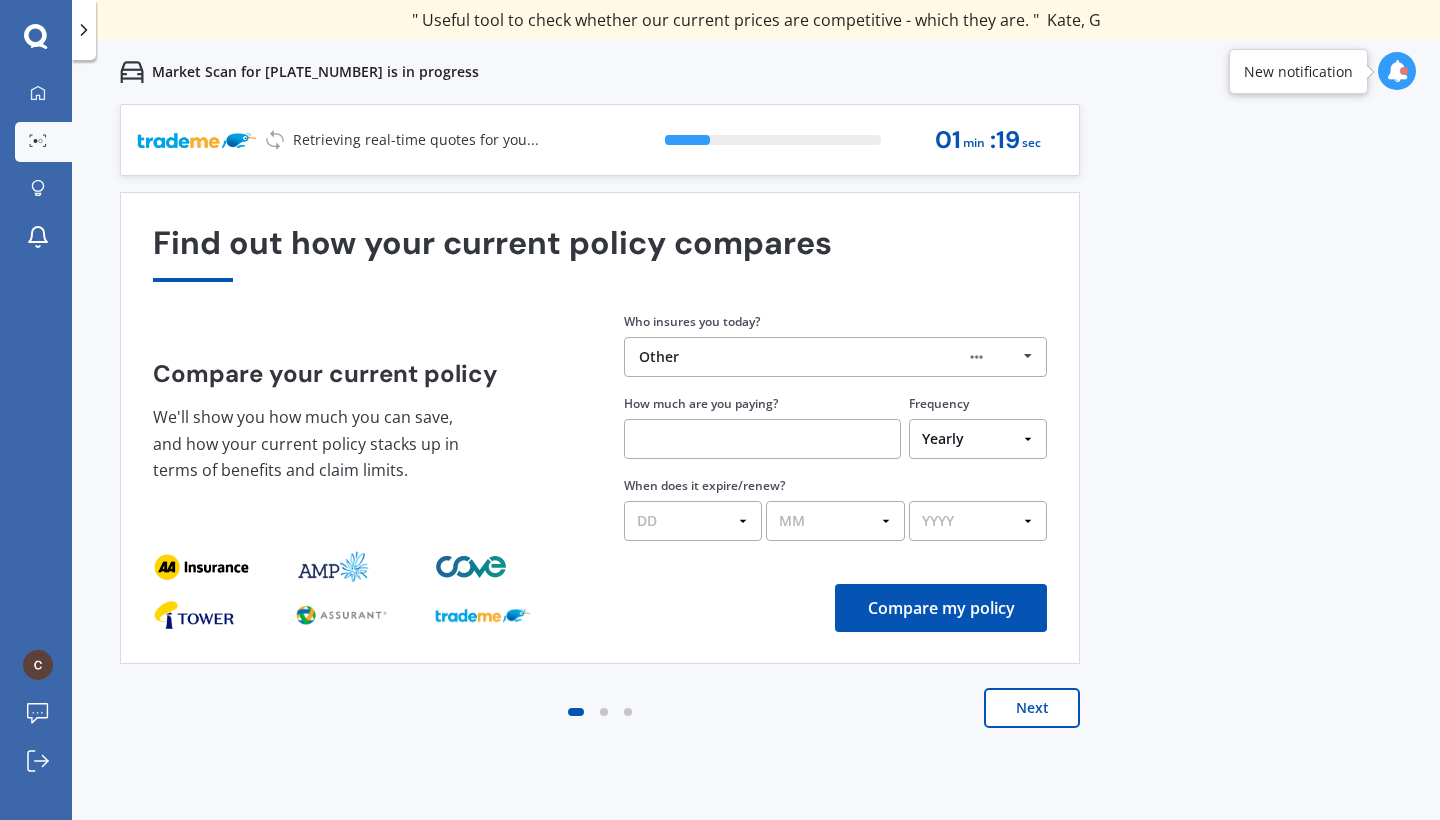 click at bounding box center [762, 439] 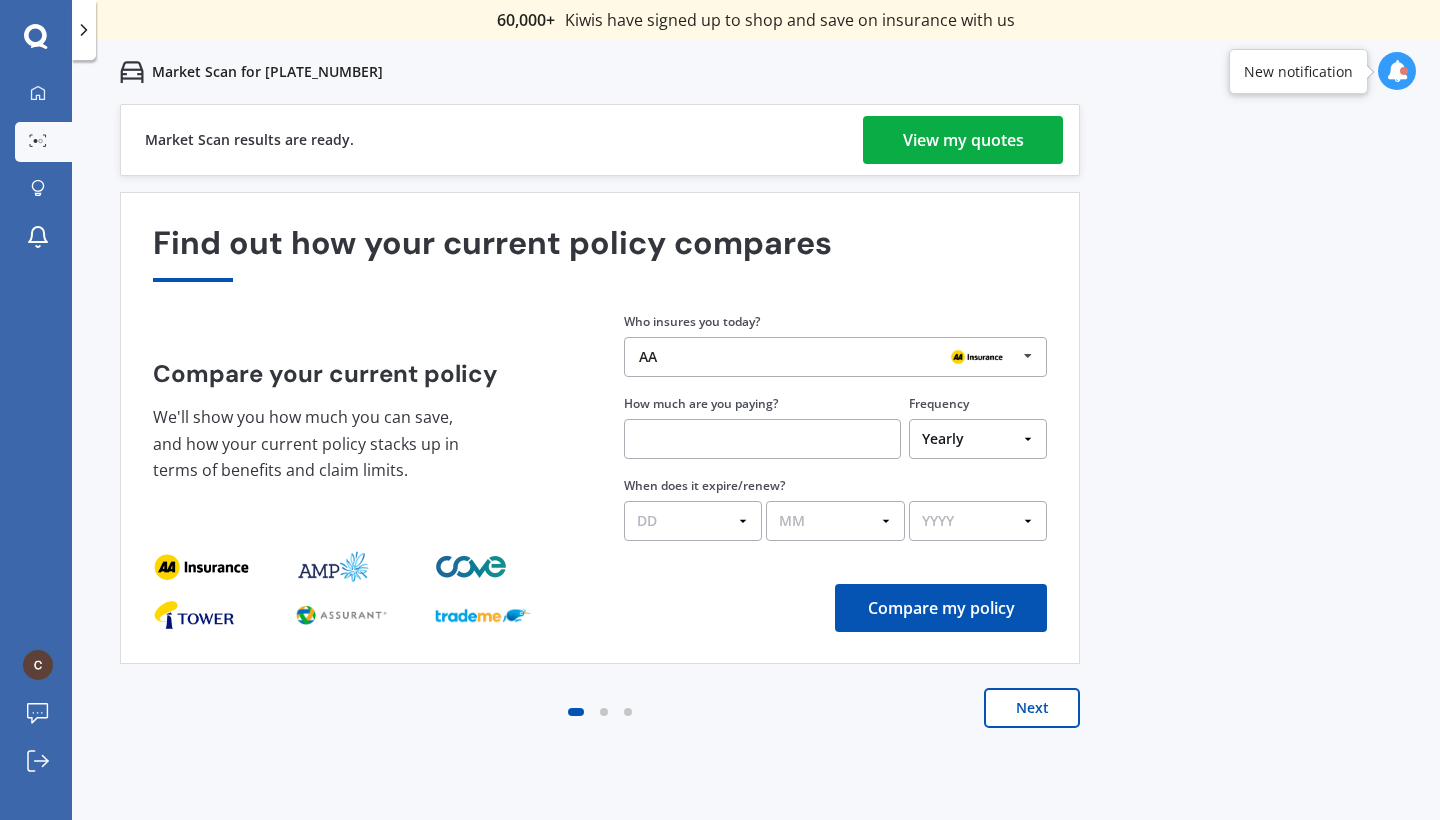 click on "View my quotes" at bounding box center [963, 140] 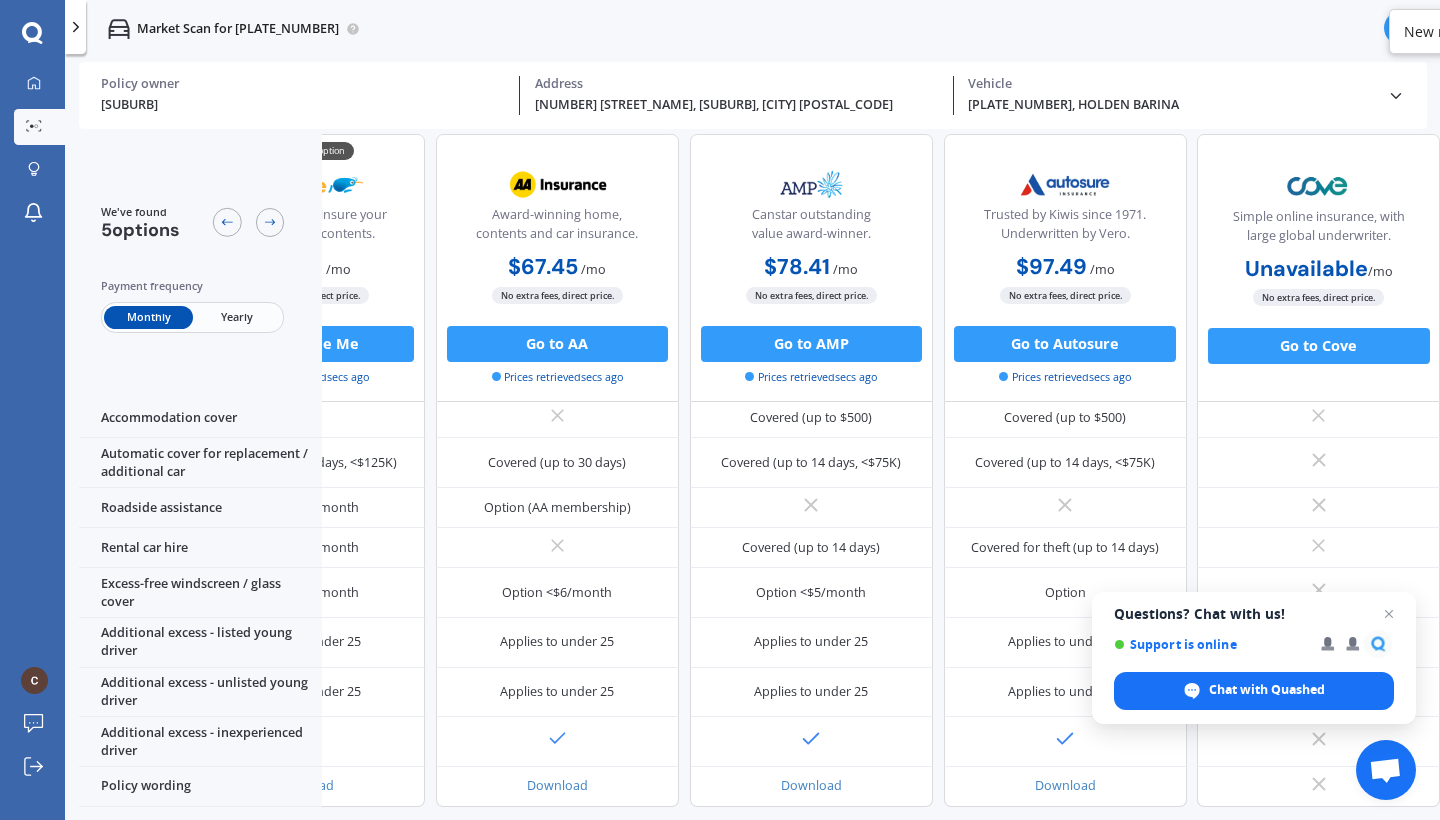 scroll, scrollTop: 507, scrollLeft: 165, axis: both 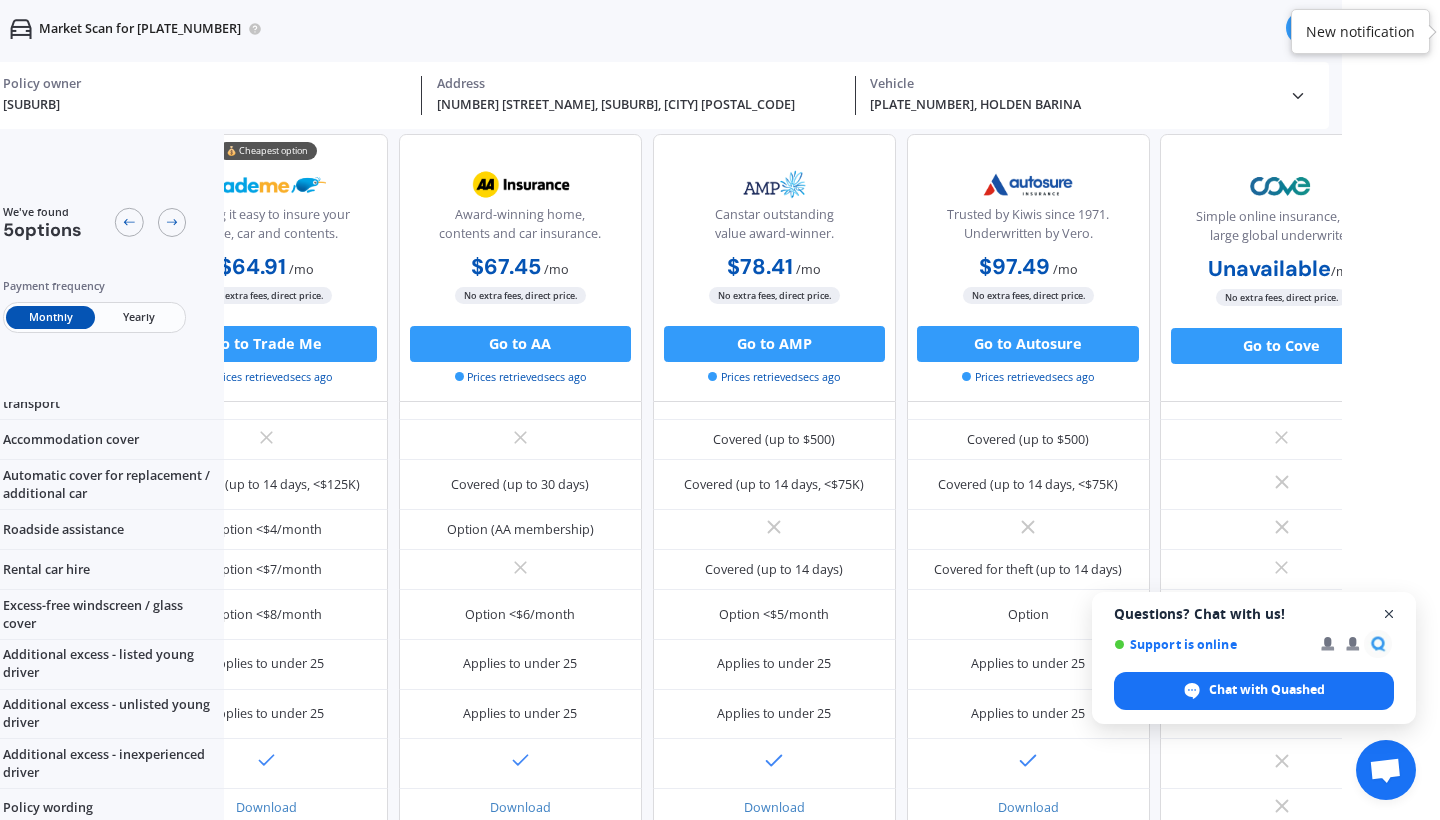 click at bounding box center (1389, 614) 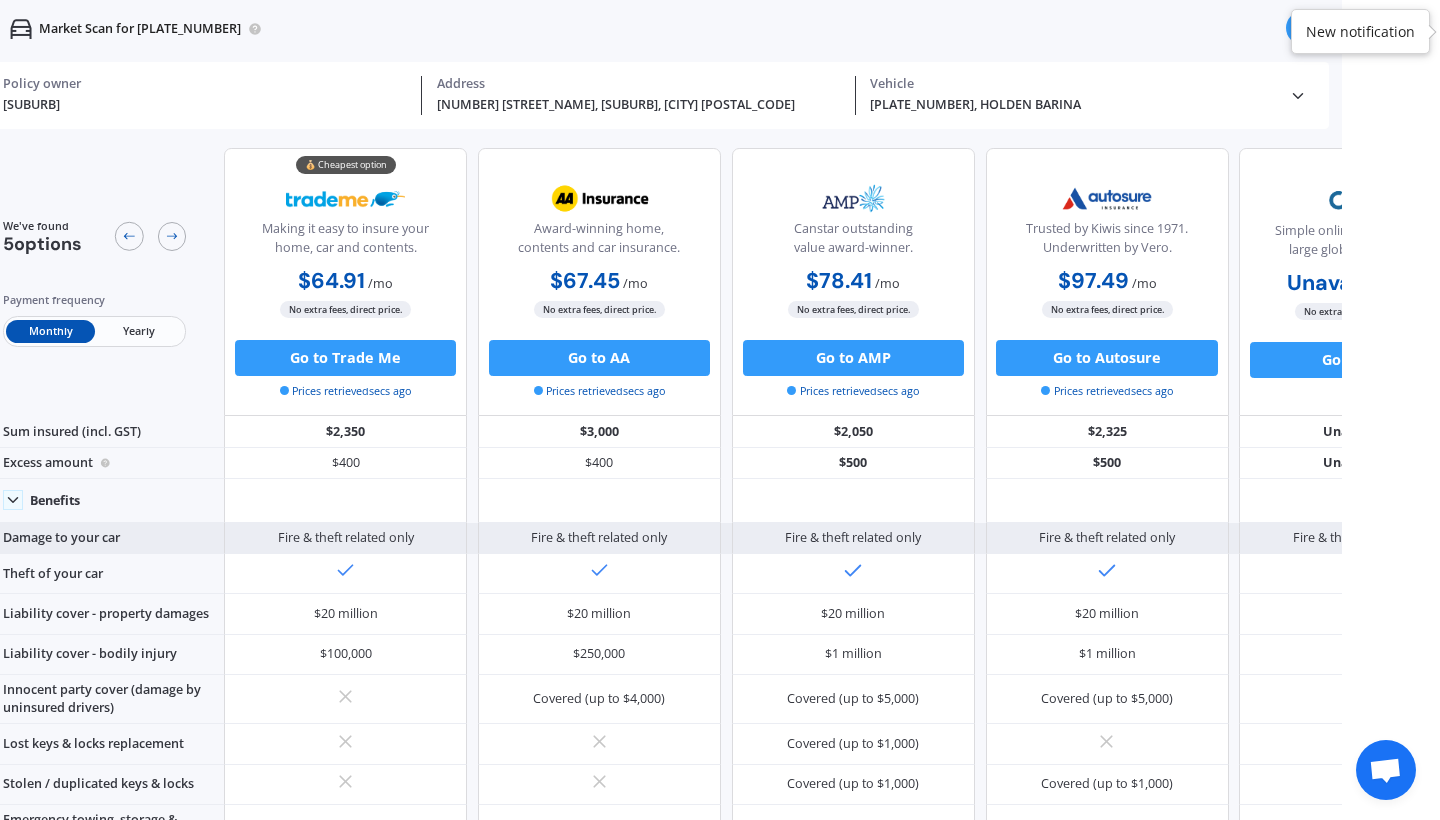 scroll, scrollTop: 0, scrollLeft: 0, axis: both 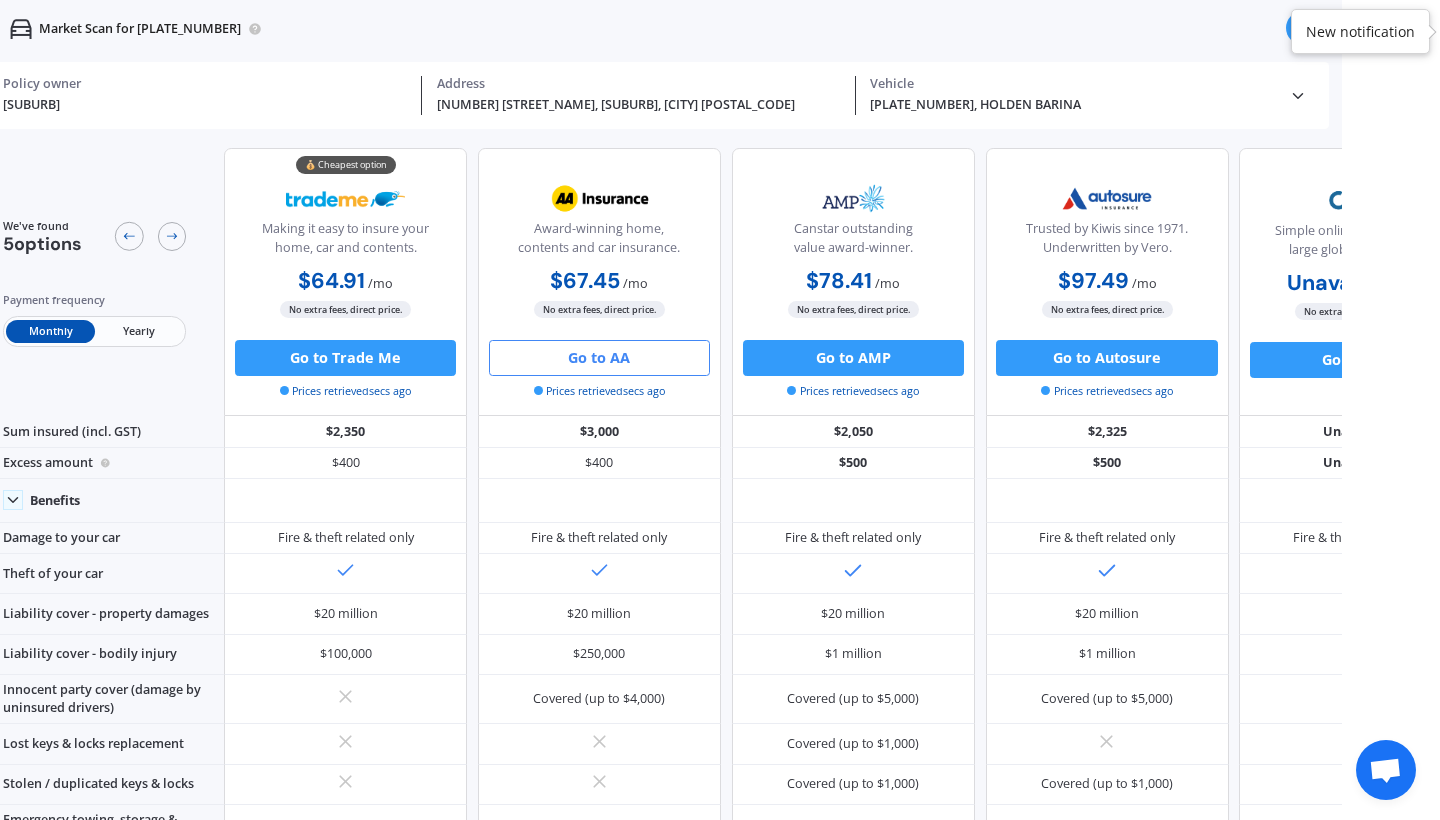 click on "Go to AA" at bounding box center [345, 358] 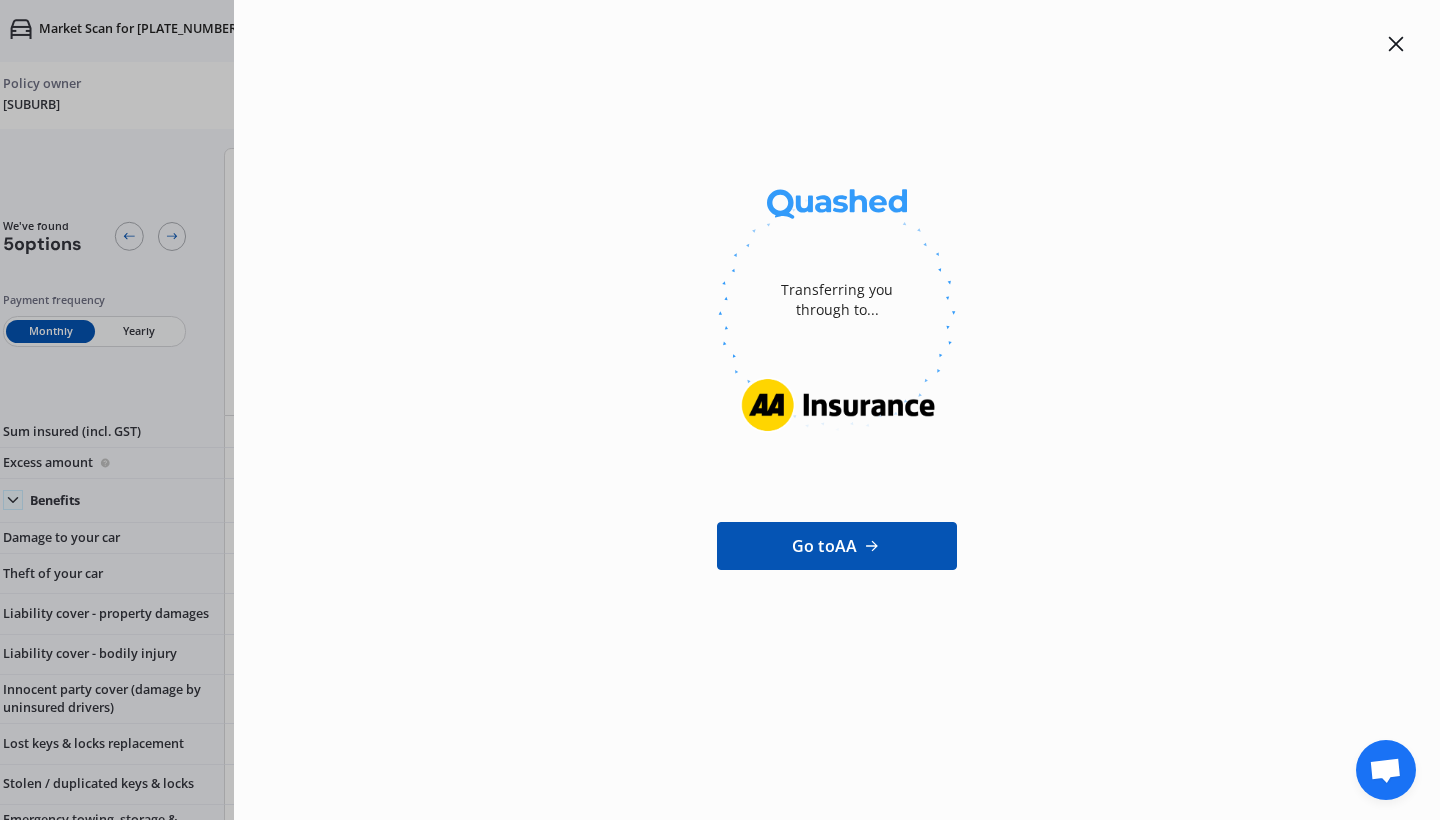 click on "Go to  AA" at bounding box center (837, 546) 